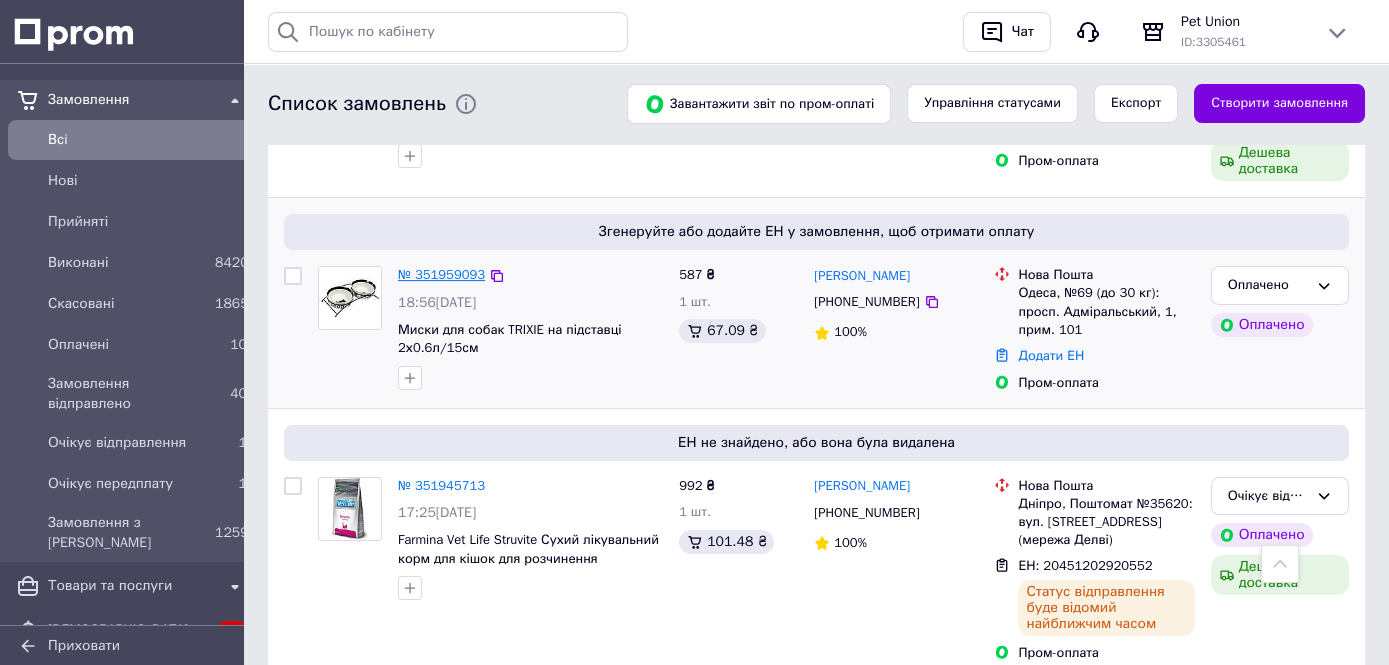 scroll, scrollTop: 1971, scrollLeft: 0, axis: vertical 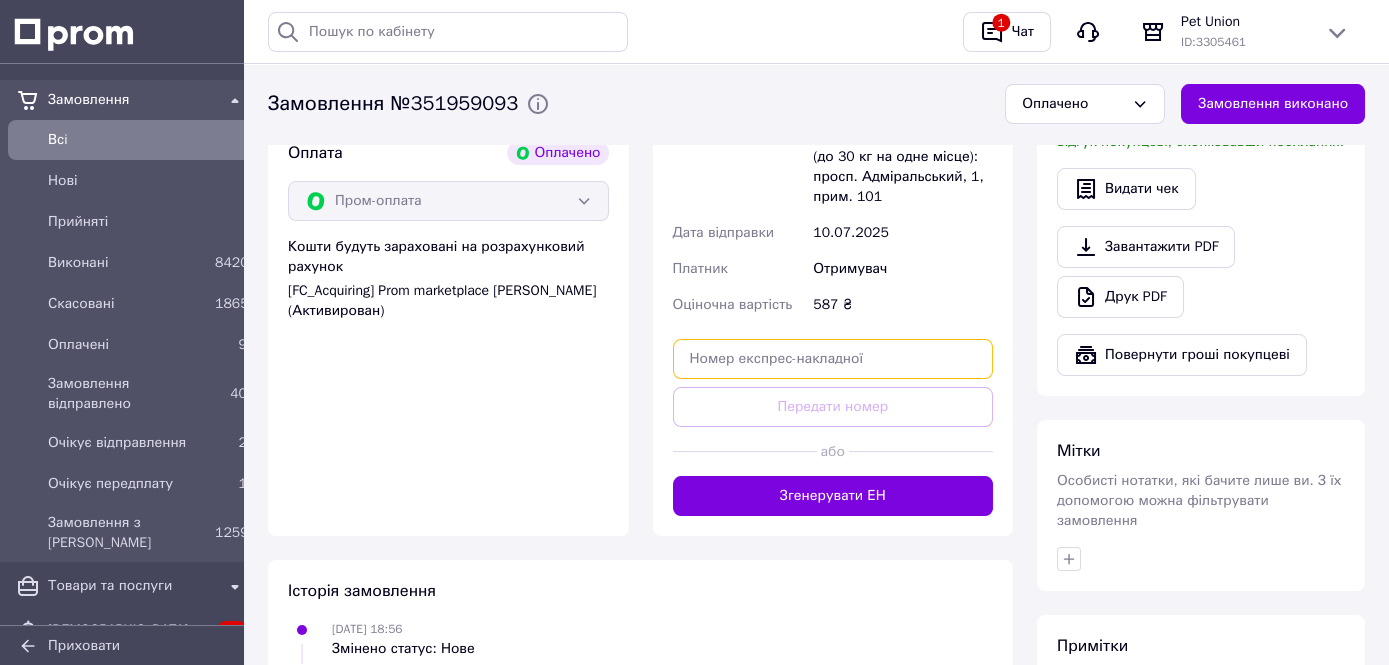 click at bounding box center [833, 359] 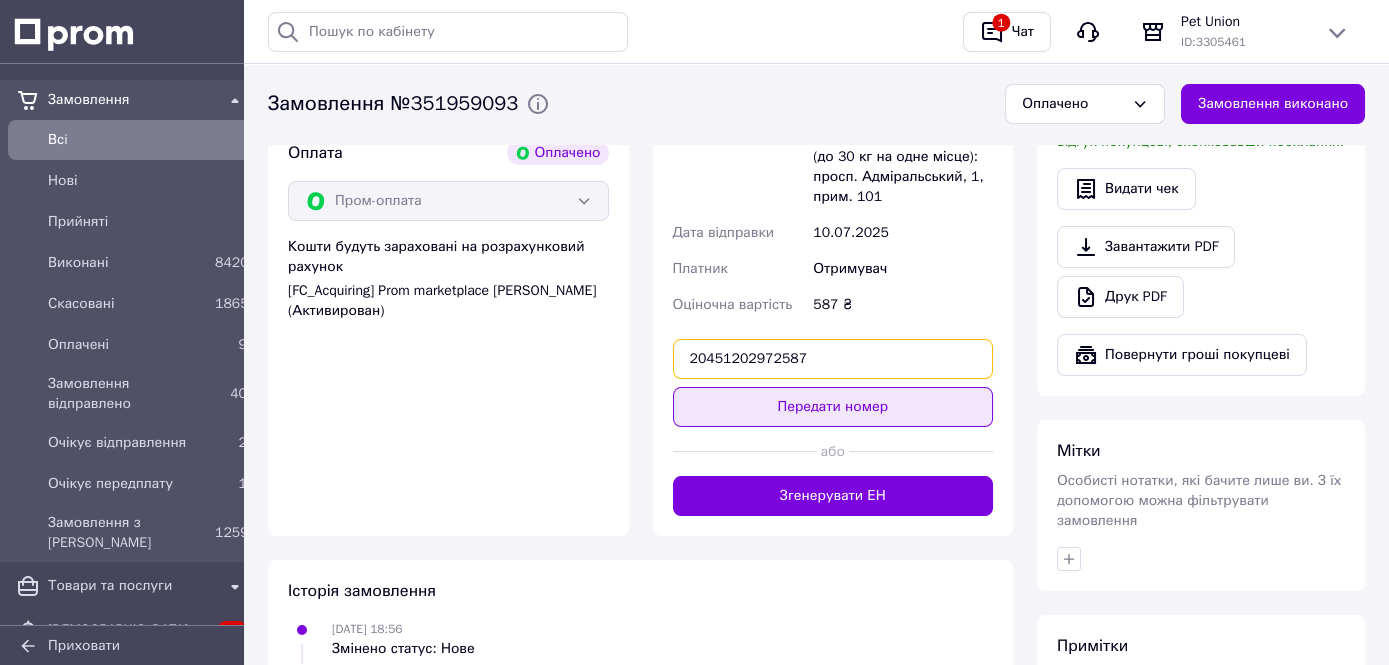 type on "20451202972587" 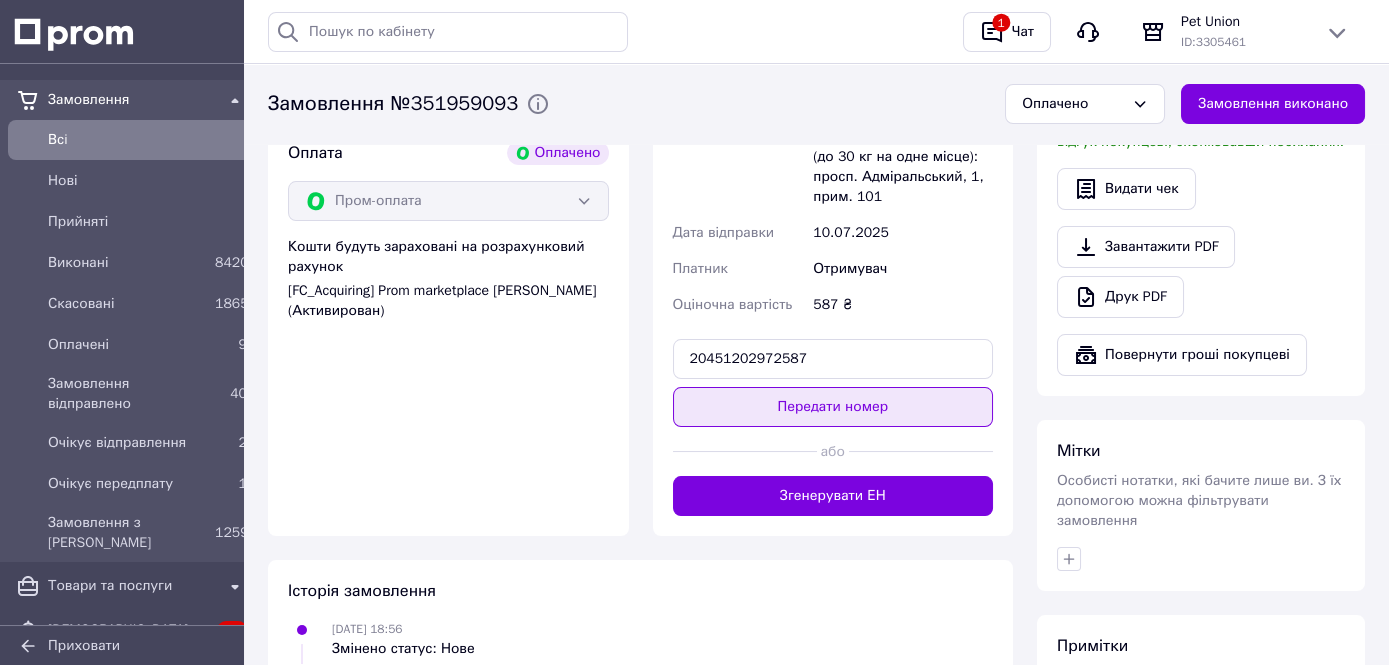click on "Передати номер" at bounding box center [833, 407] 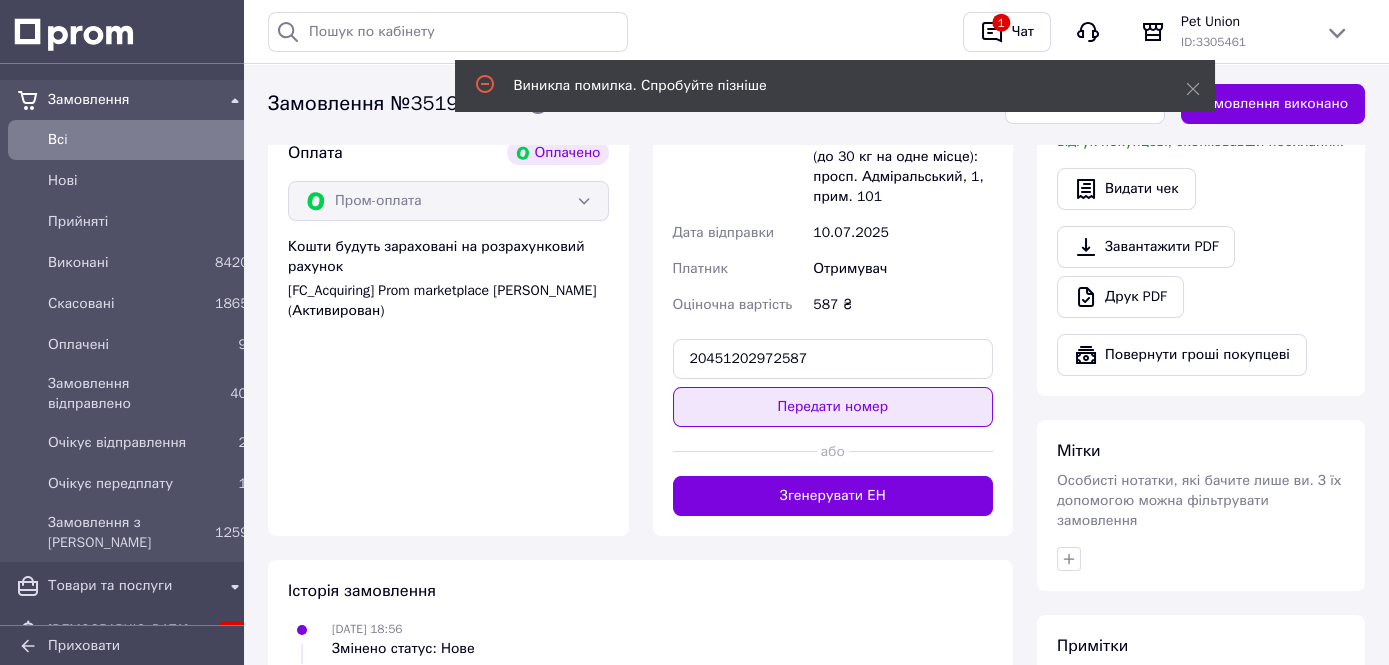 click on "Передати номер" at bounding box center (833, 407) 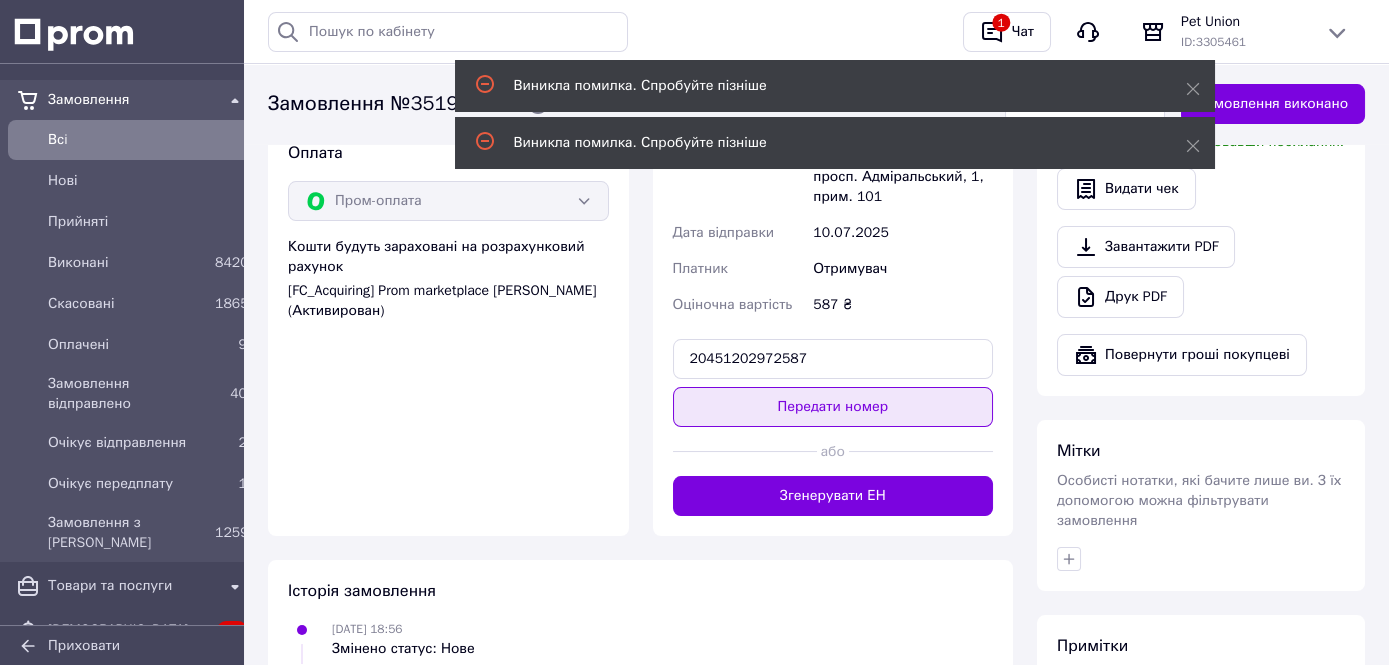 click on "Передати номер" at bounding box center (833, 407) 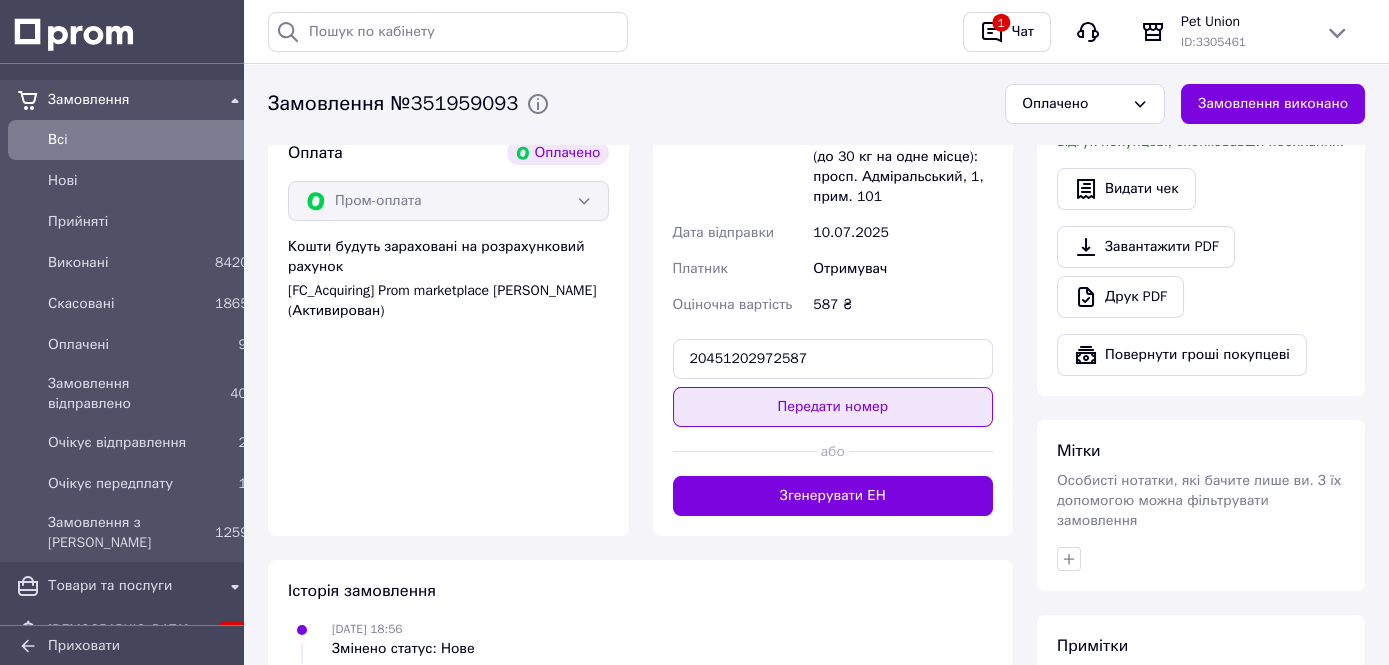 click on "Передати номер" at bounding box center [833, 407] 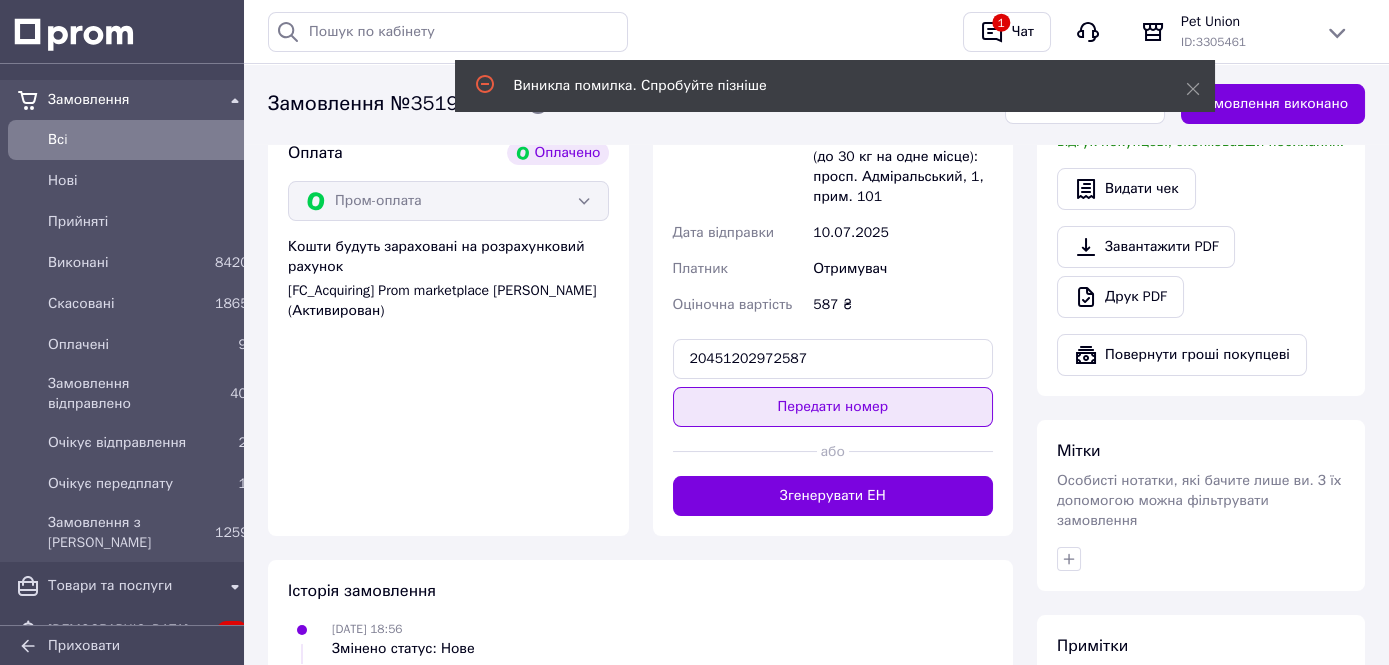 click on "Передати номер" at bounding box center (833, 407) 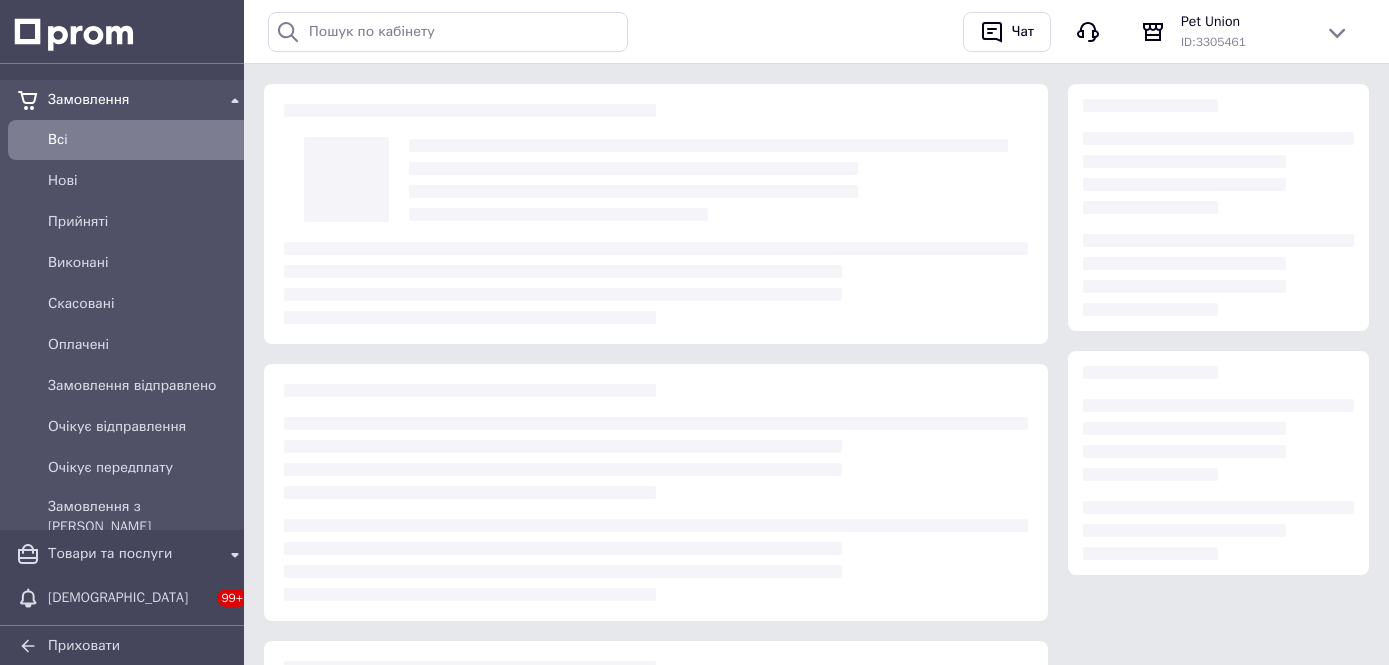 scroll, scrollTop: 0, scrollLeft: 0, axis: both 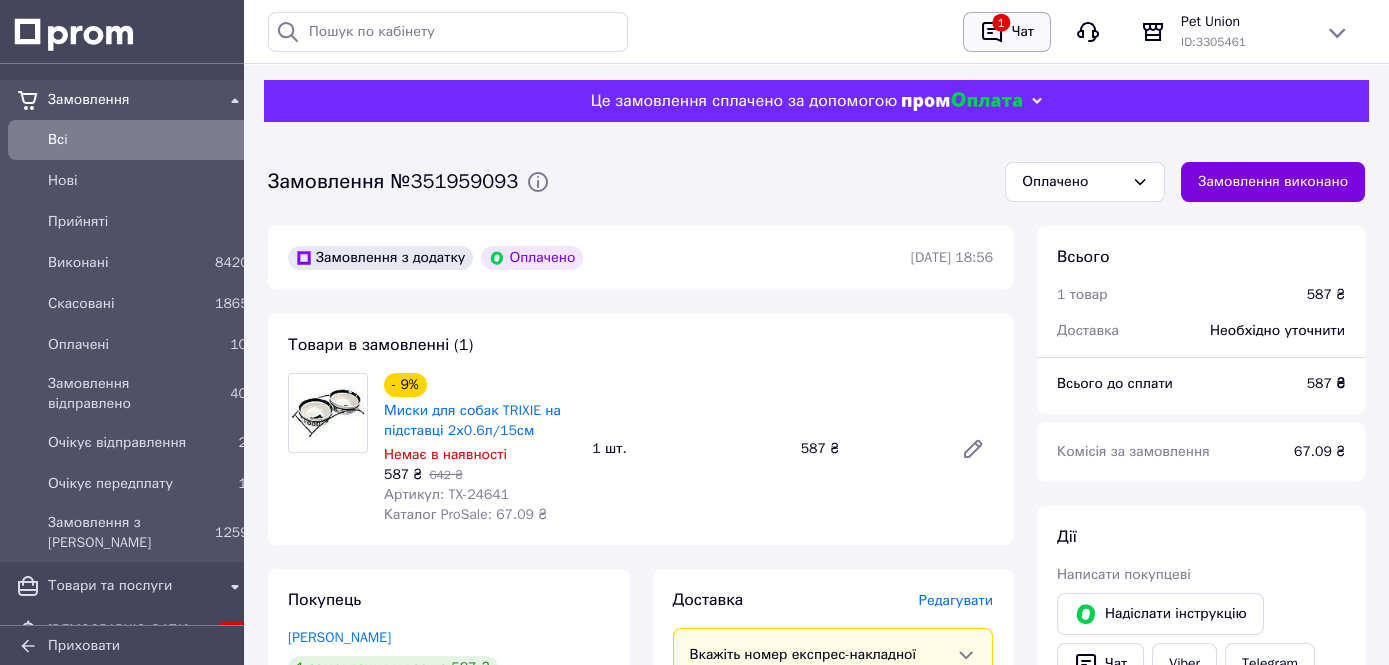 click 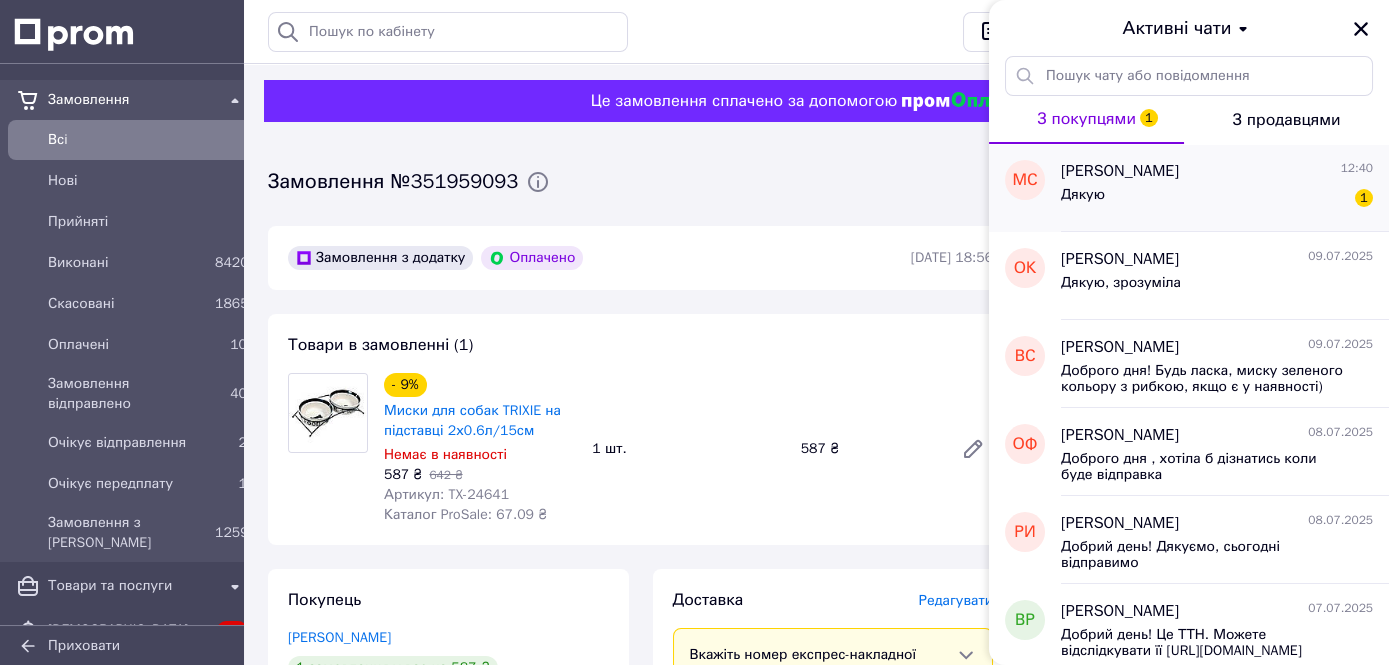click on "Дякую 1" at bounding box center (1217, 199) 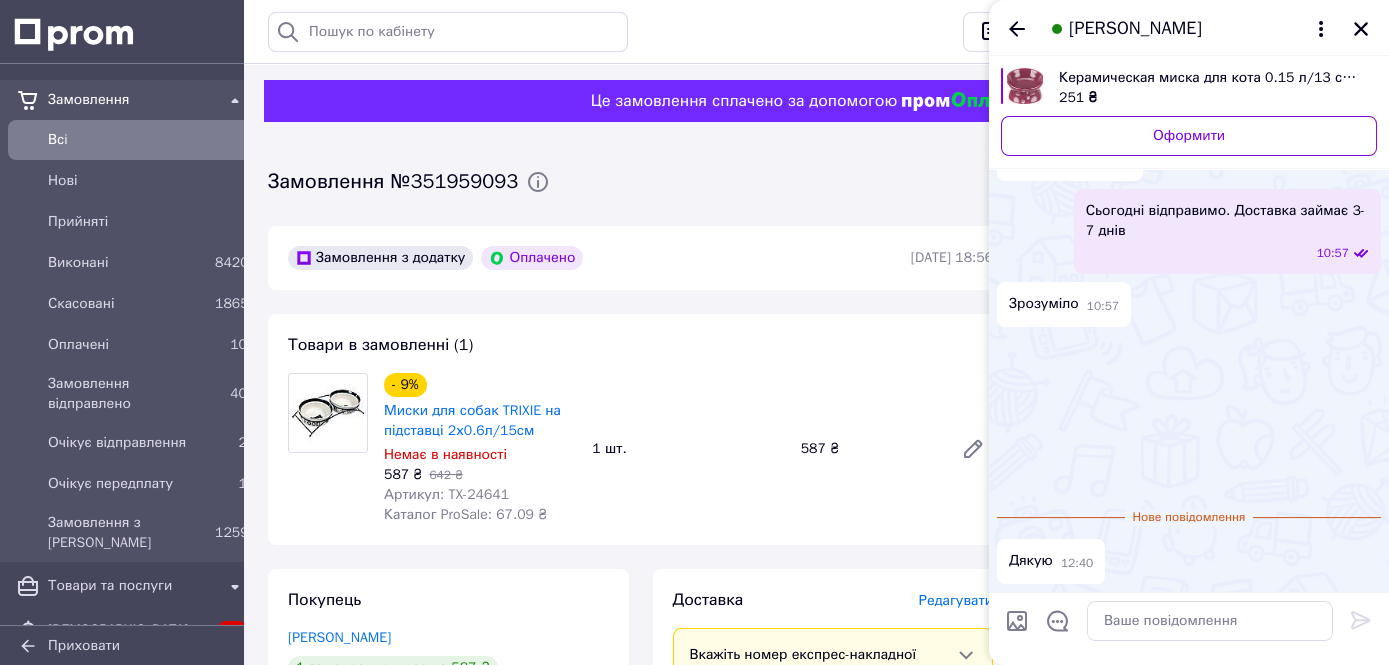 scroll, scrollTop: 2500, scrollLeft: 0, axis: vertical 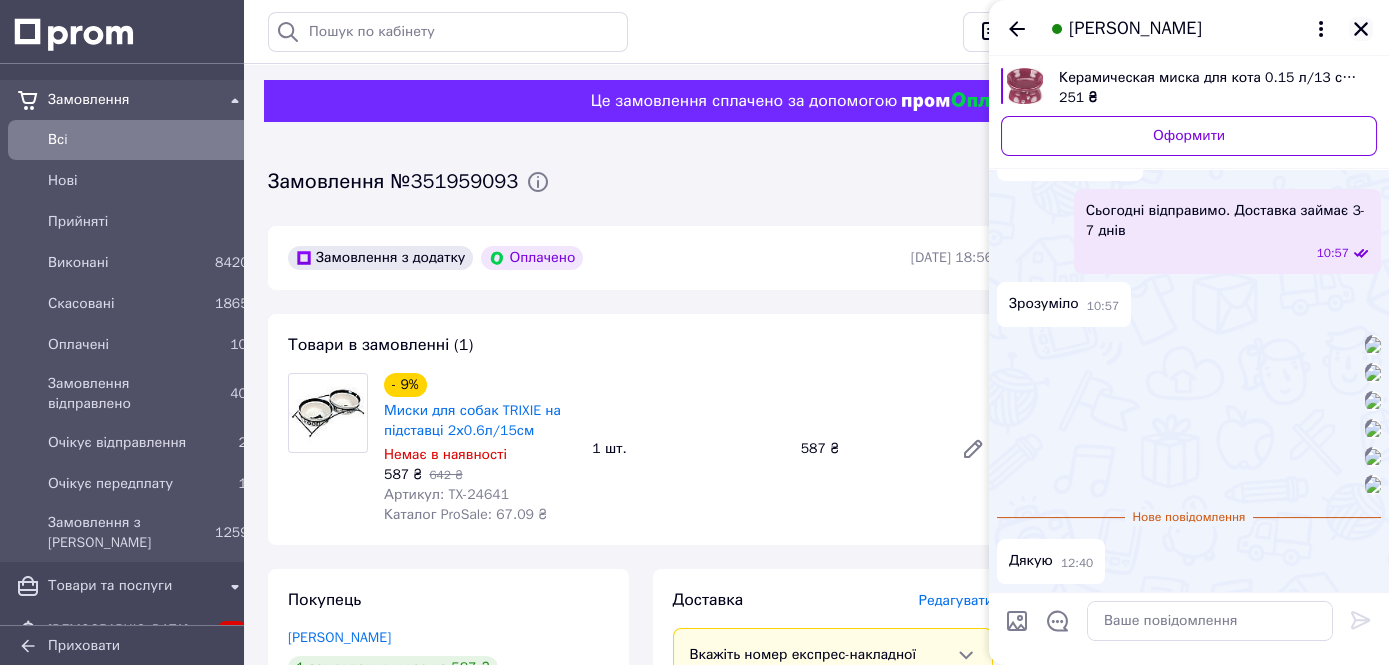 click 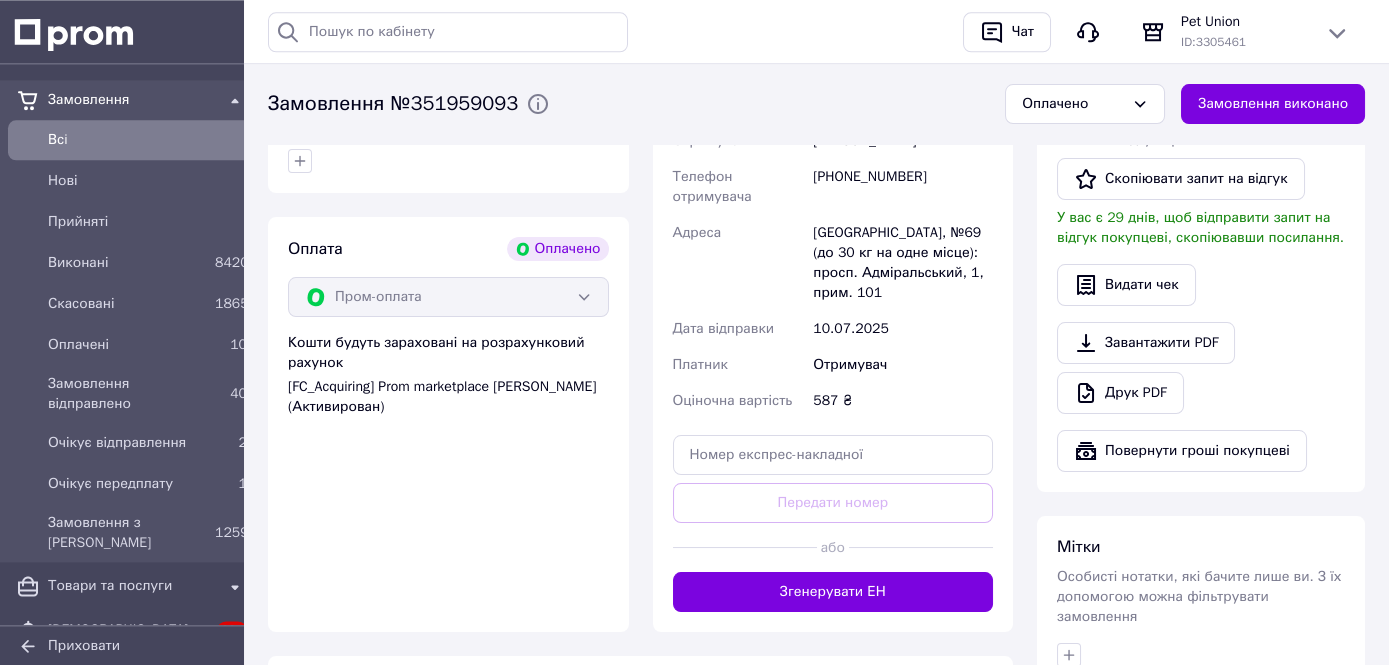 scroll, scrollTop: 704, scrollLeft: 0, axis: vertical 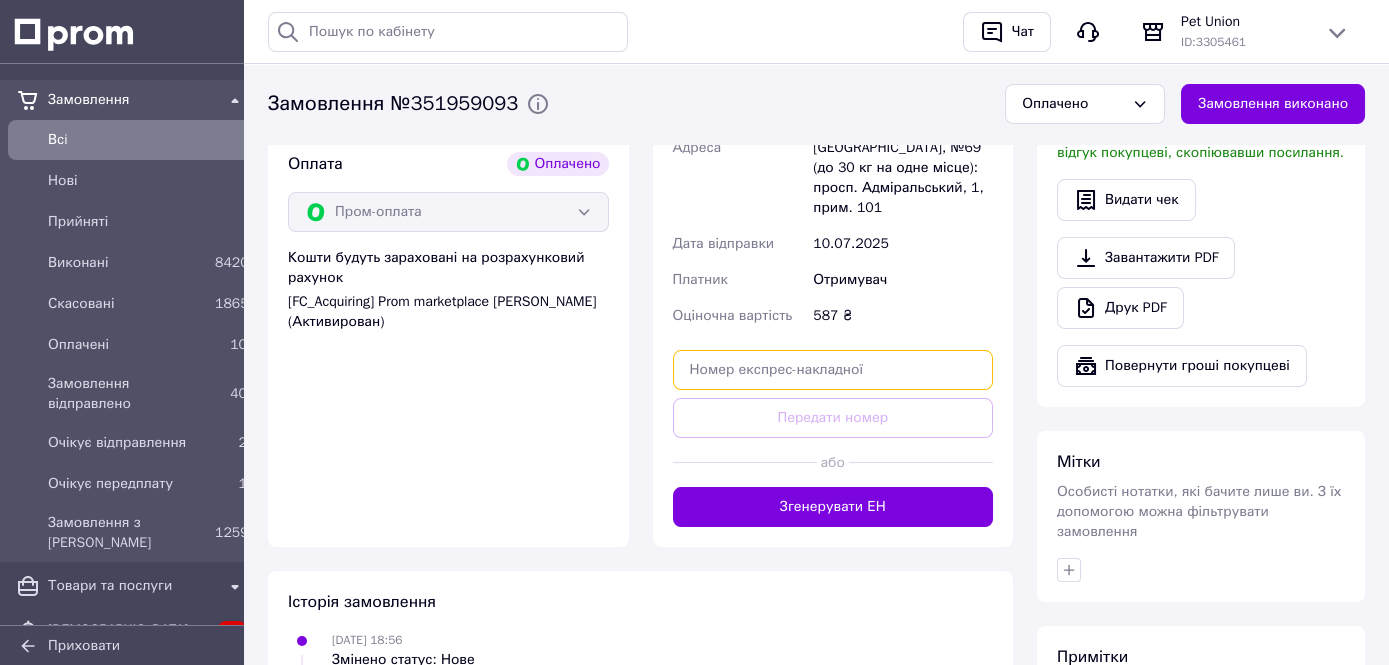 click at bounding box center (833, 370) 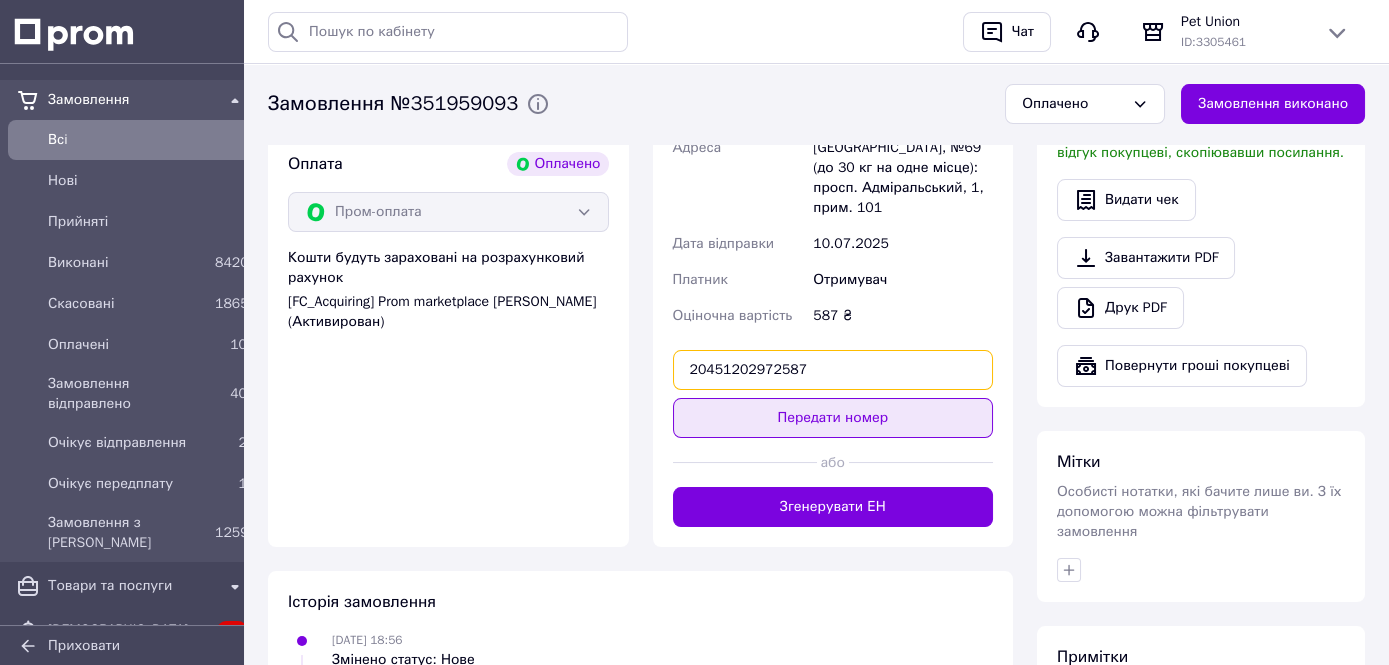 type on "20451202972587" 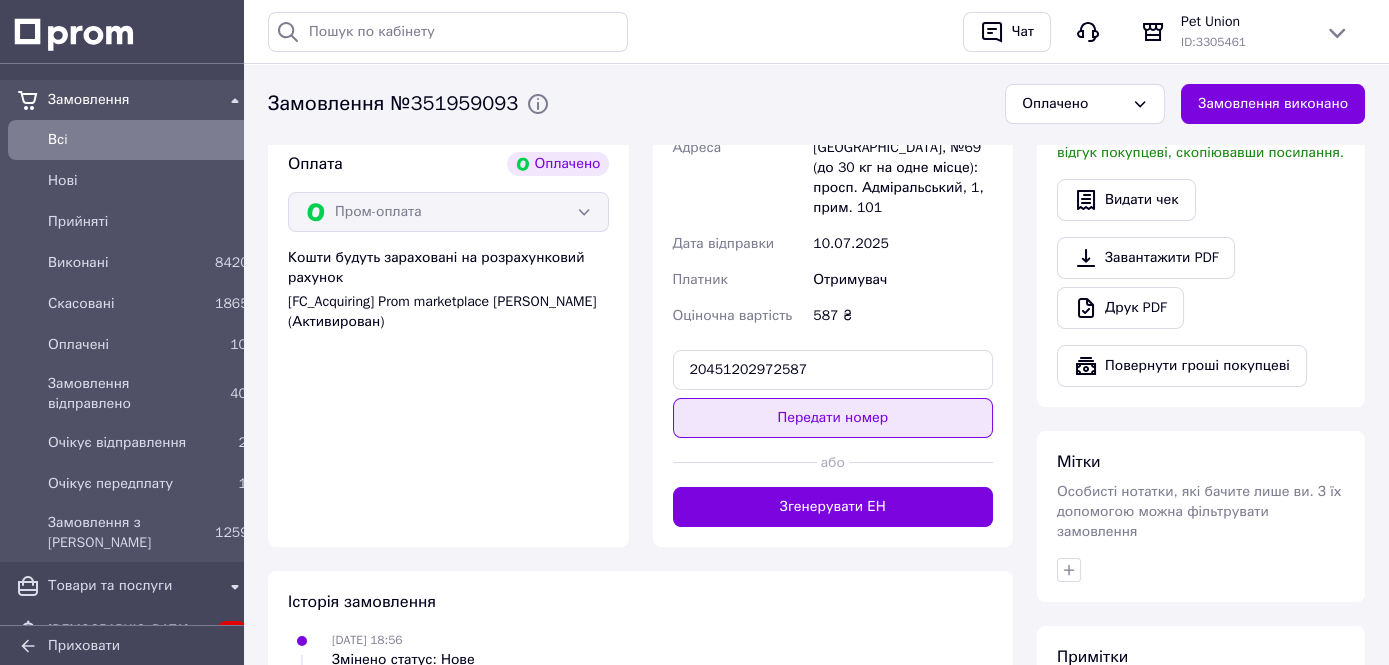 click on "Передати номер" at bounding box center (833, 418) 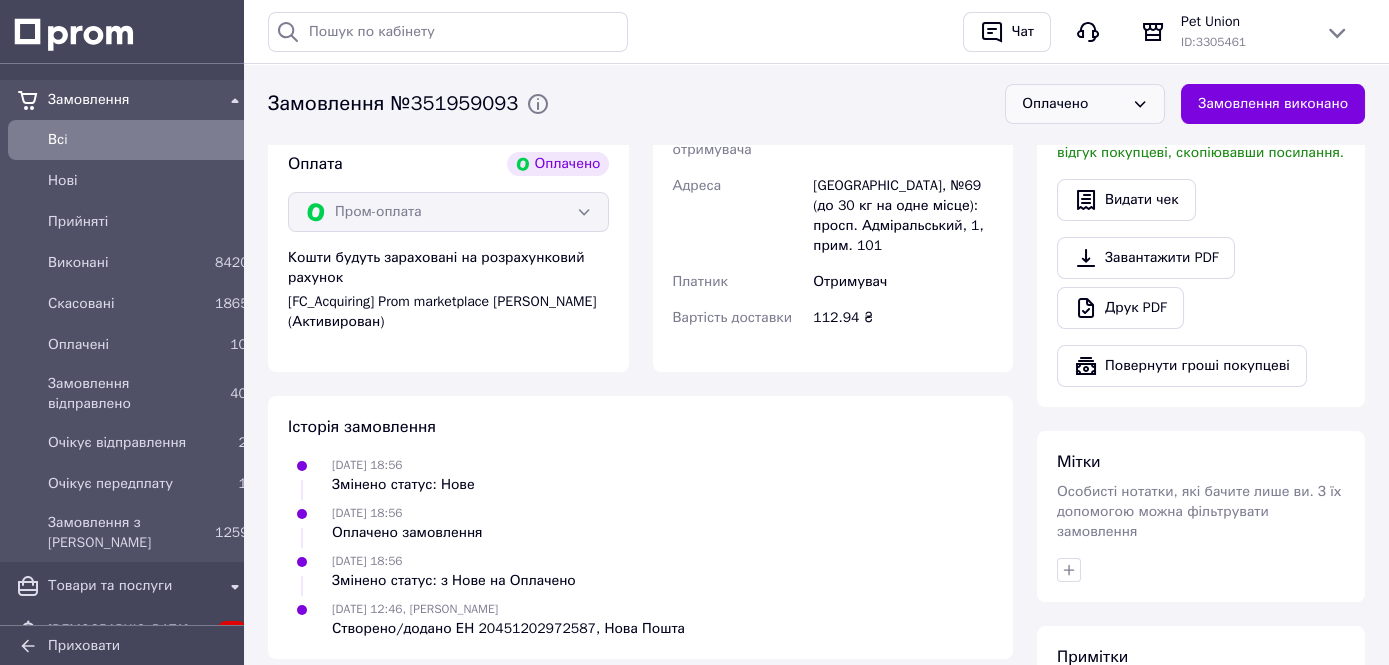 click on "Оплачено" at bounding box center [1085, 104] 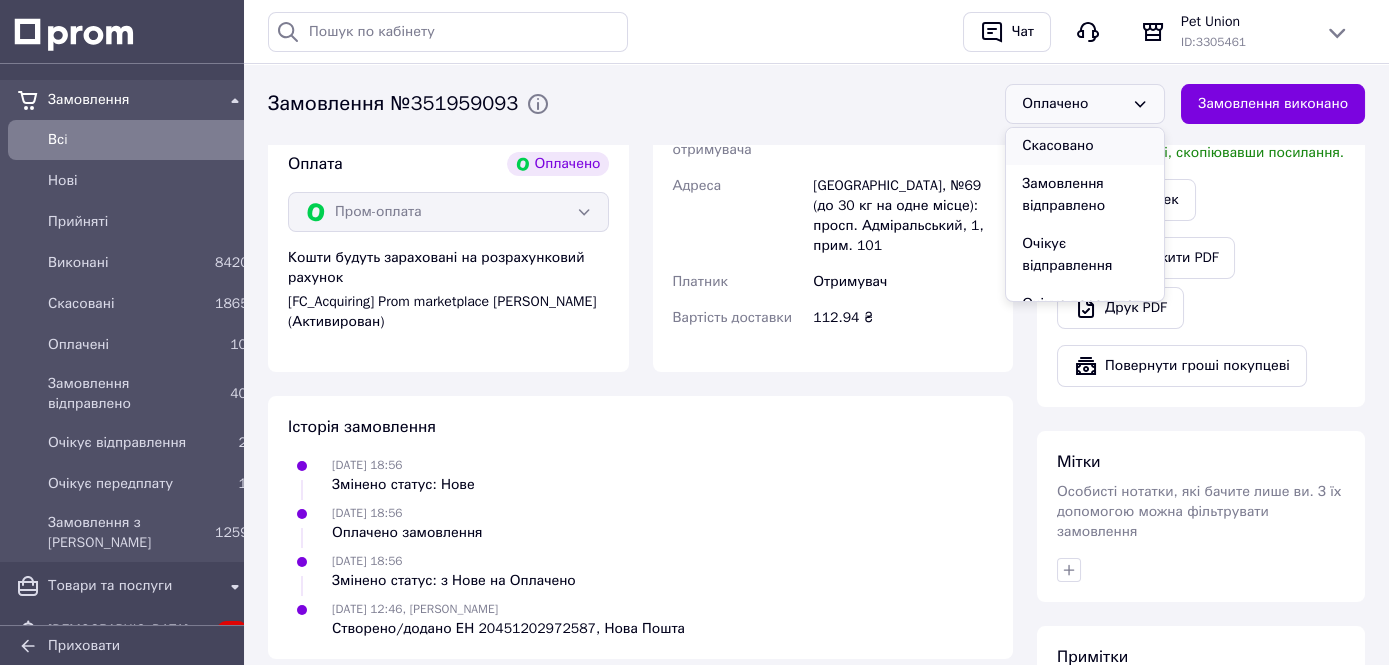 scroll, scrollTop: 122, scrollLeft: 0, axis: vertical 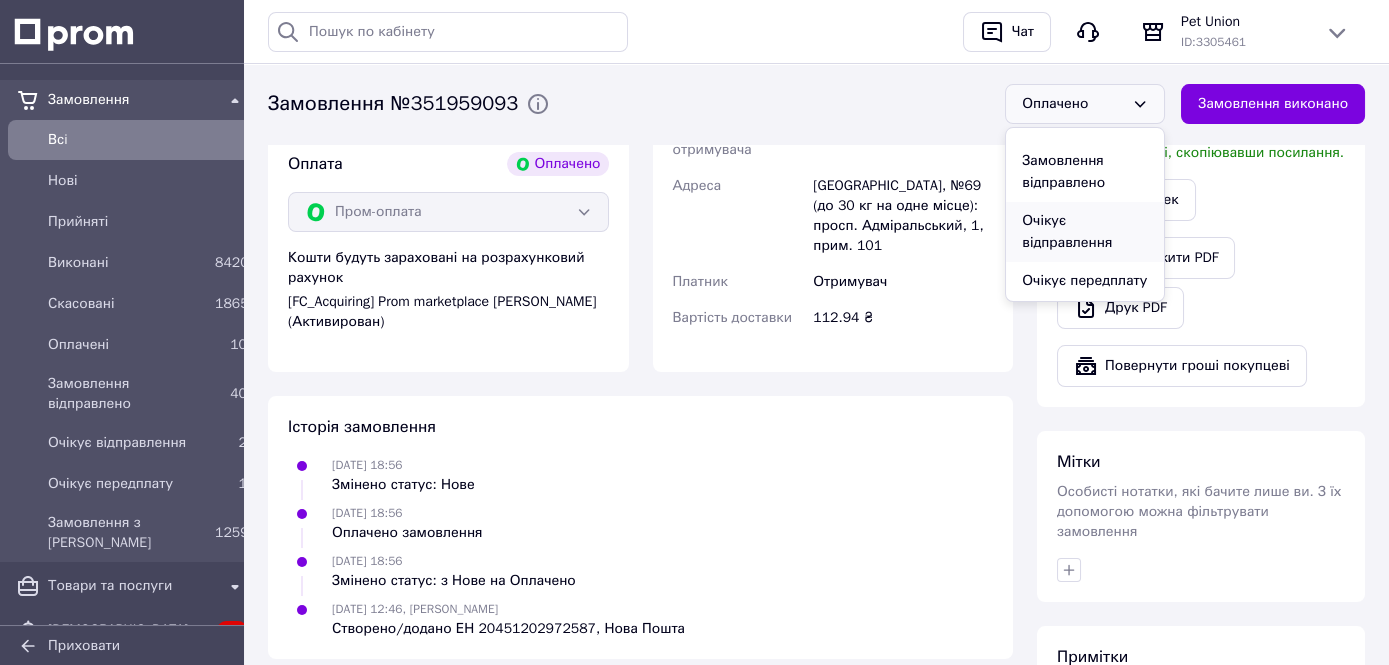 click on "Очікує відправлення" at bounding box center (1085, 232) 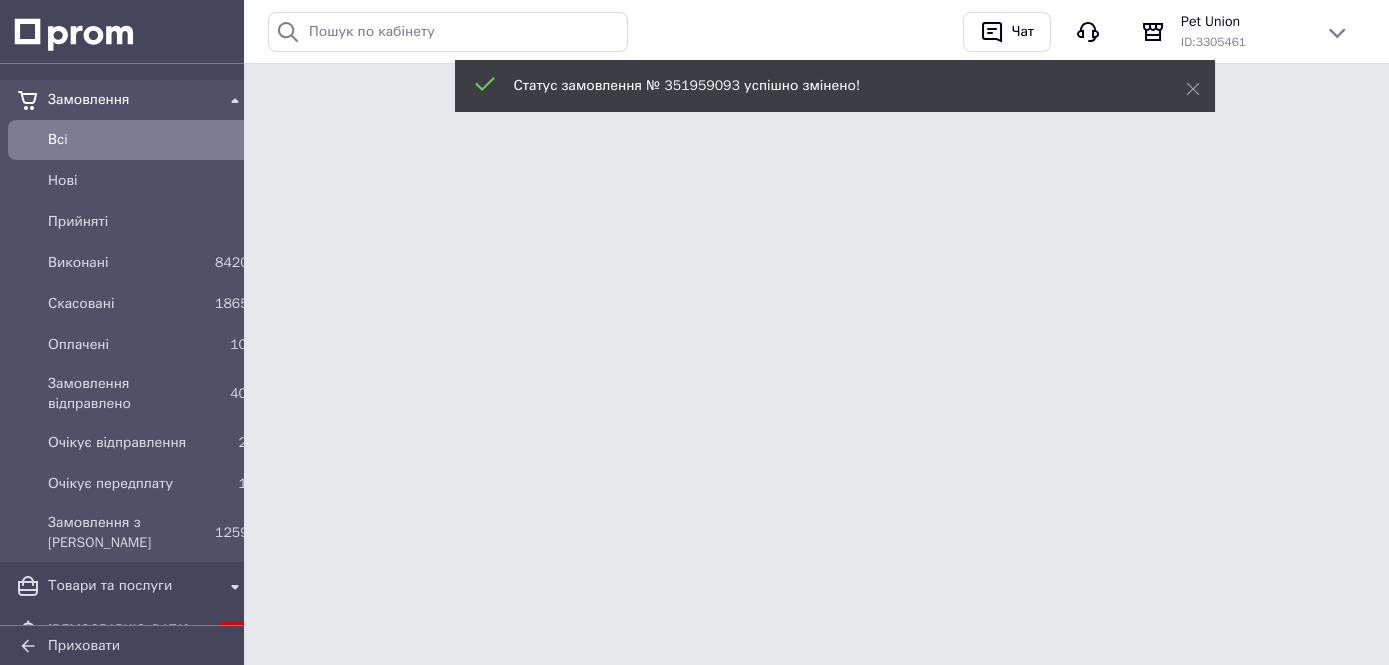 scroll, scrollTop: 0, scrollLeft: 0, axis: both 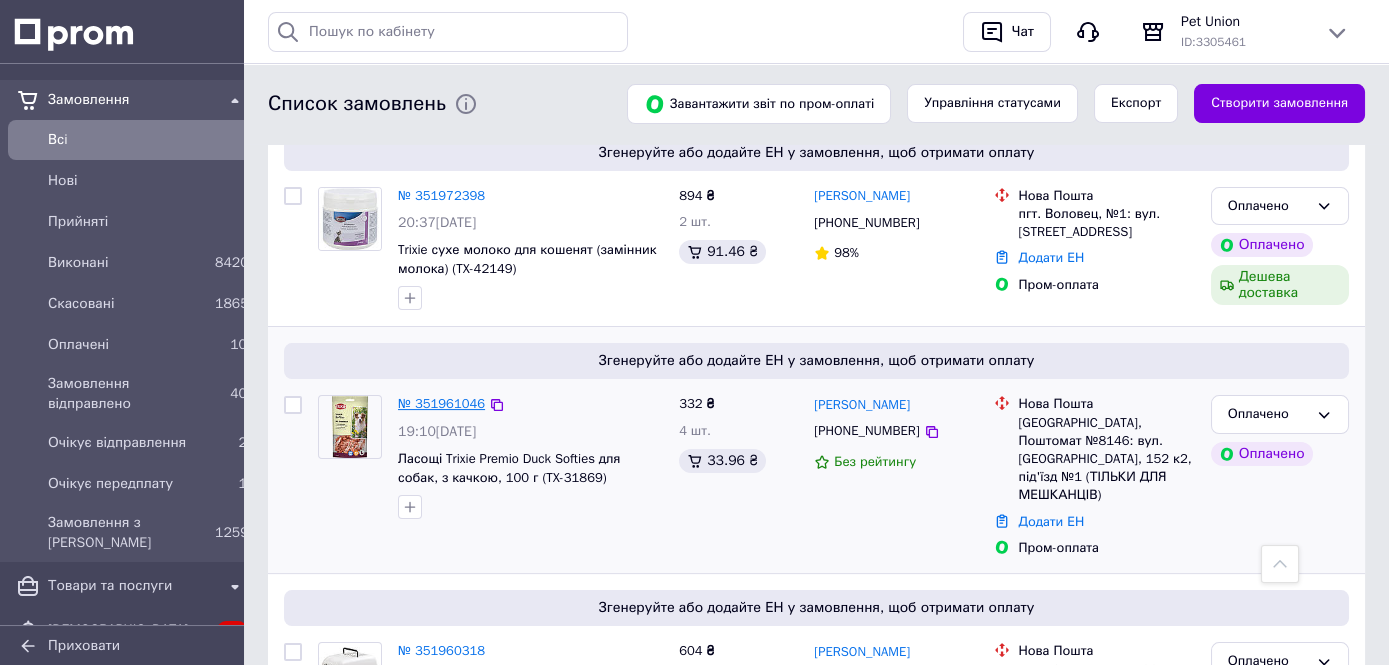 click on "№ 351961046" at bounding box center (441, 403) 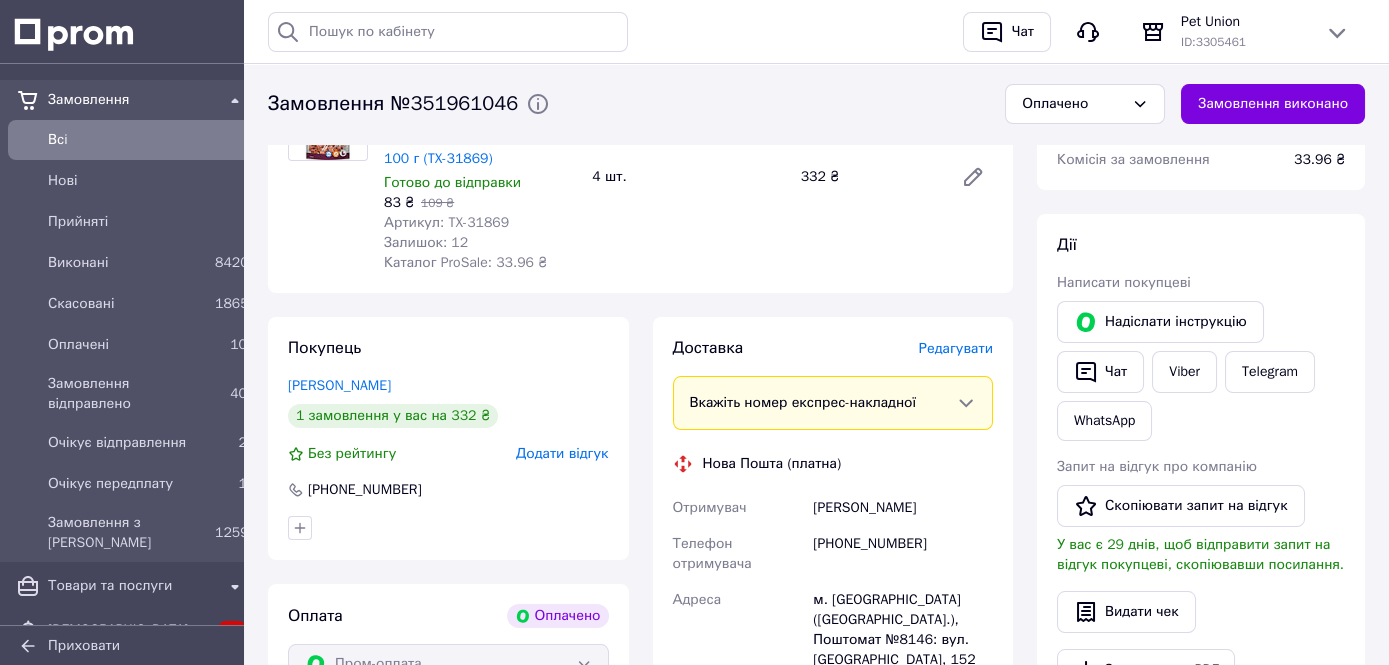 scroll, scrollTop: 604, scrollLeft: 0, axis: vertical 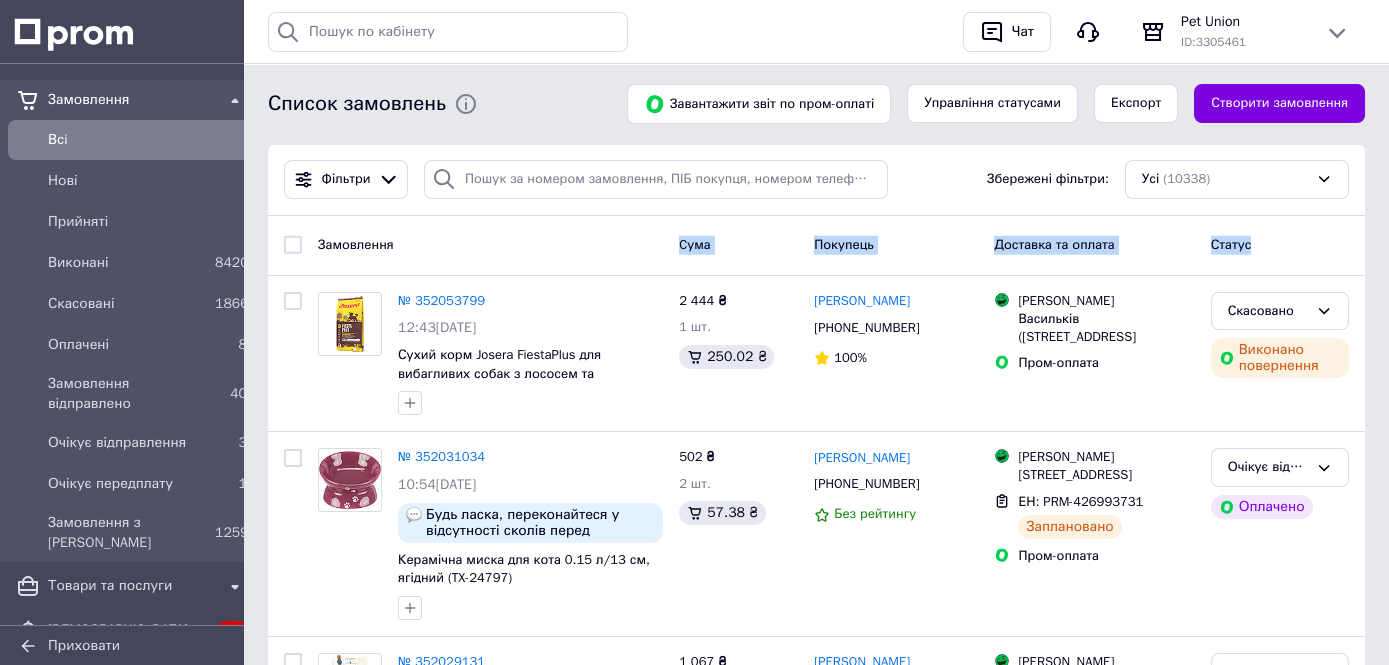 drag, startPoint x: 678, startPoint y: 241, endPoint x: 1260, endPoint y: 270, distance: 582.72205 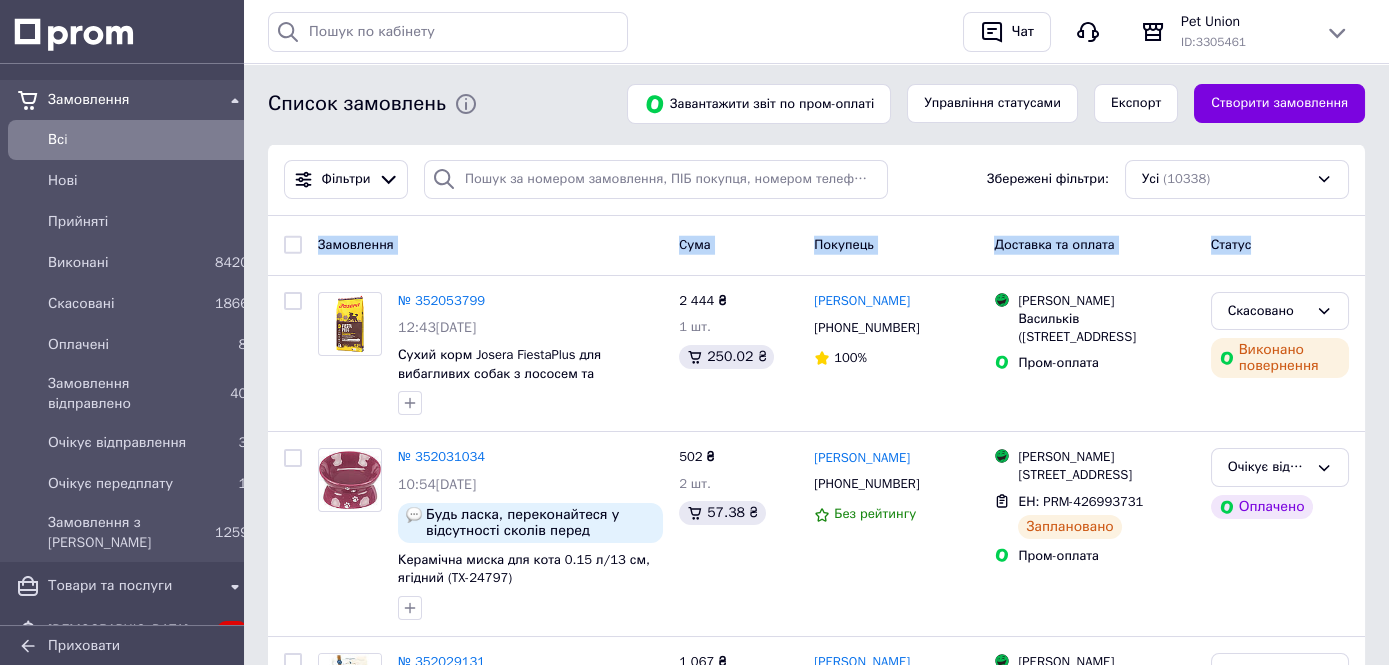 drag, startPoint x: 312, startPoint y: 248, endPoint x: 1256, endPoint y: 272, distance: 944.30505 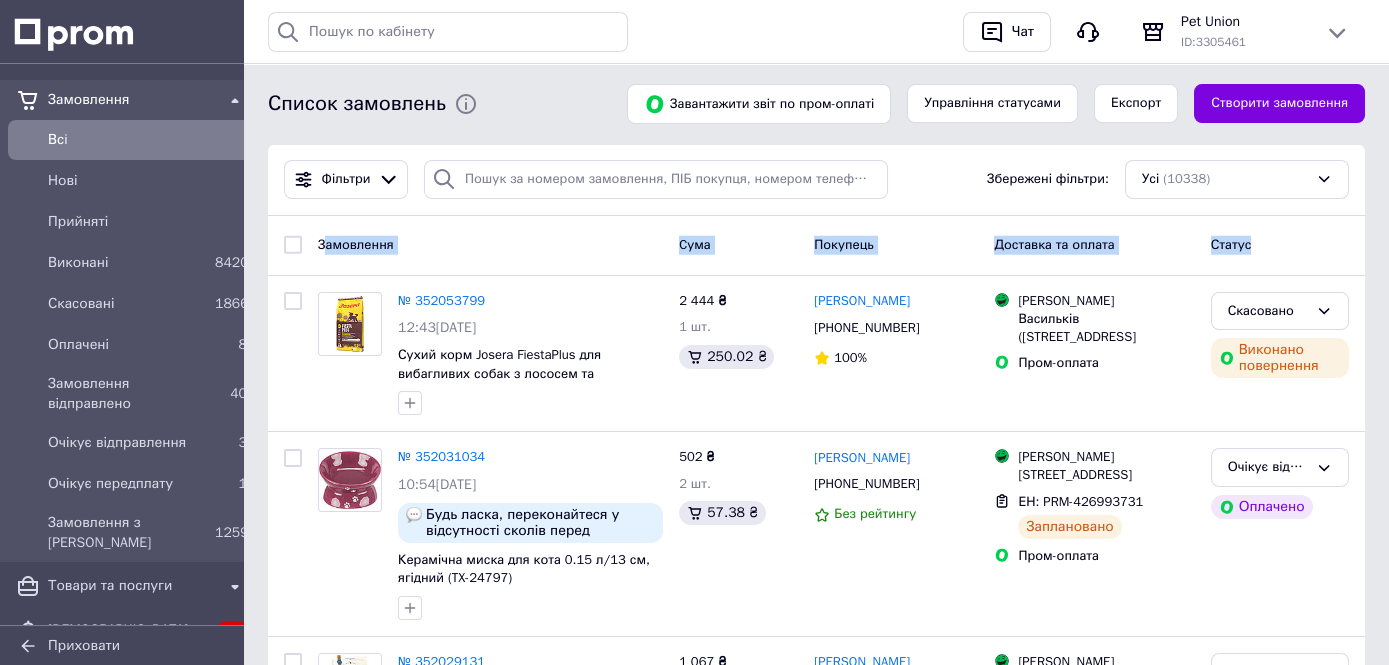 drag, startPoint x: 322, startPoint y: 246, endPoint x: 1337, endPoint y: 249, distance: 1015.00446 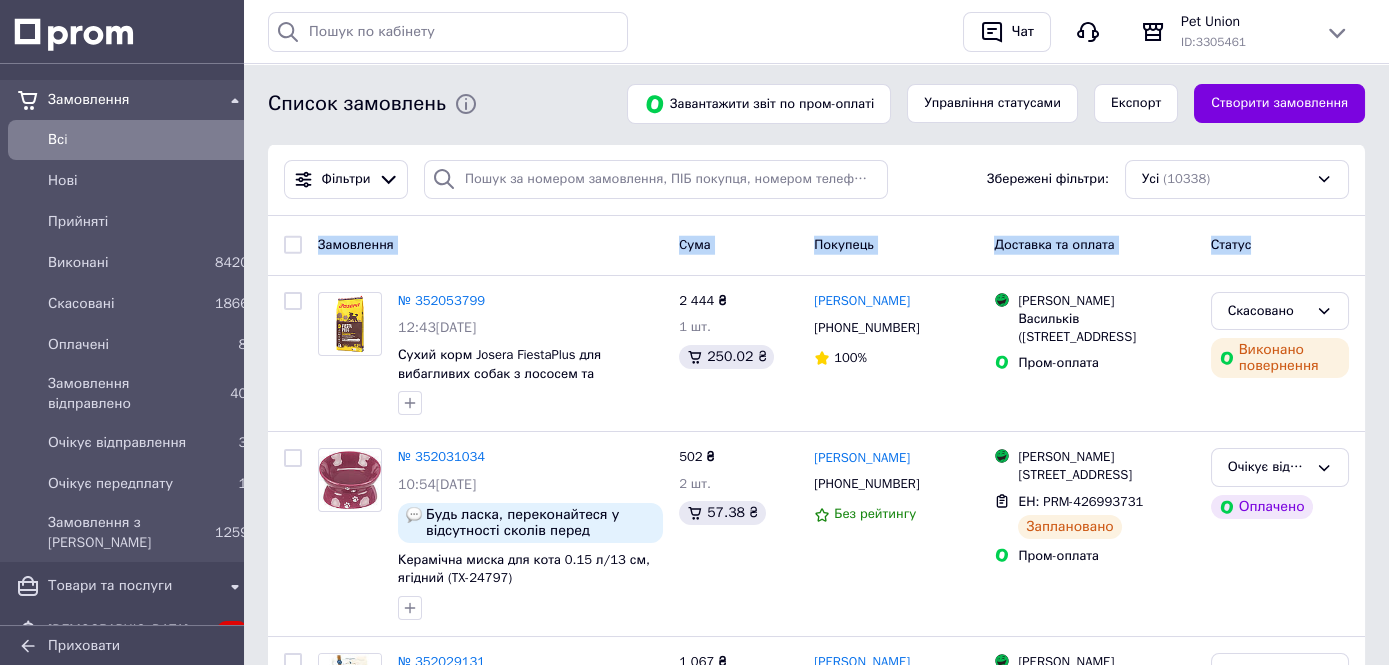 drag, startPoint x: 318, startPoint y: 247, endPoint x: 1407, endPoint y: 236, distance: 1089.0555 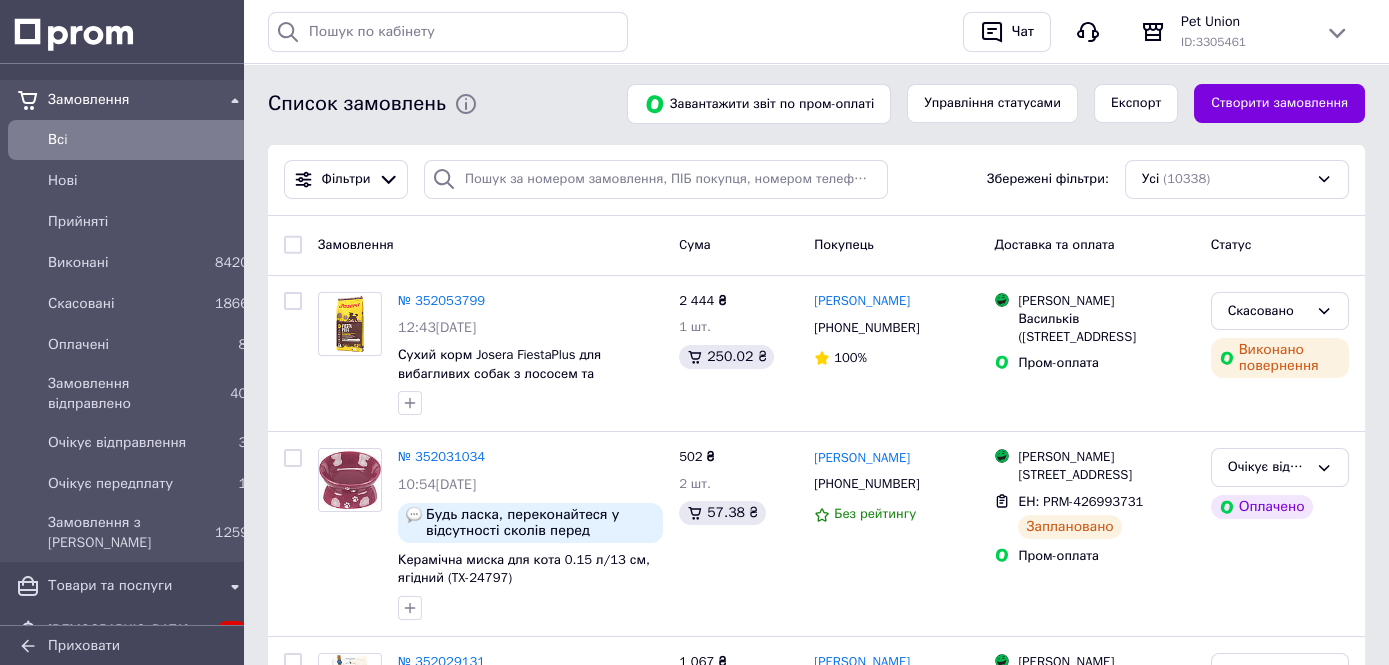 click on "Замовлення Cума Покупець Доставка та оплата Статус" at bounding box center (816, 245) 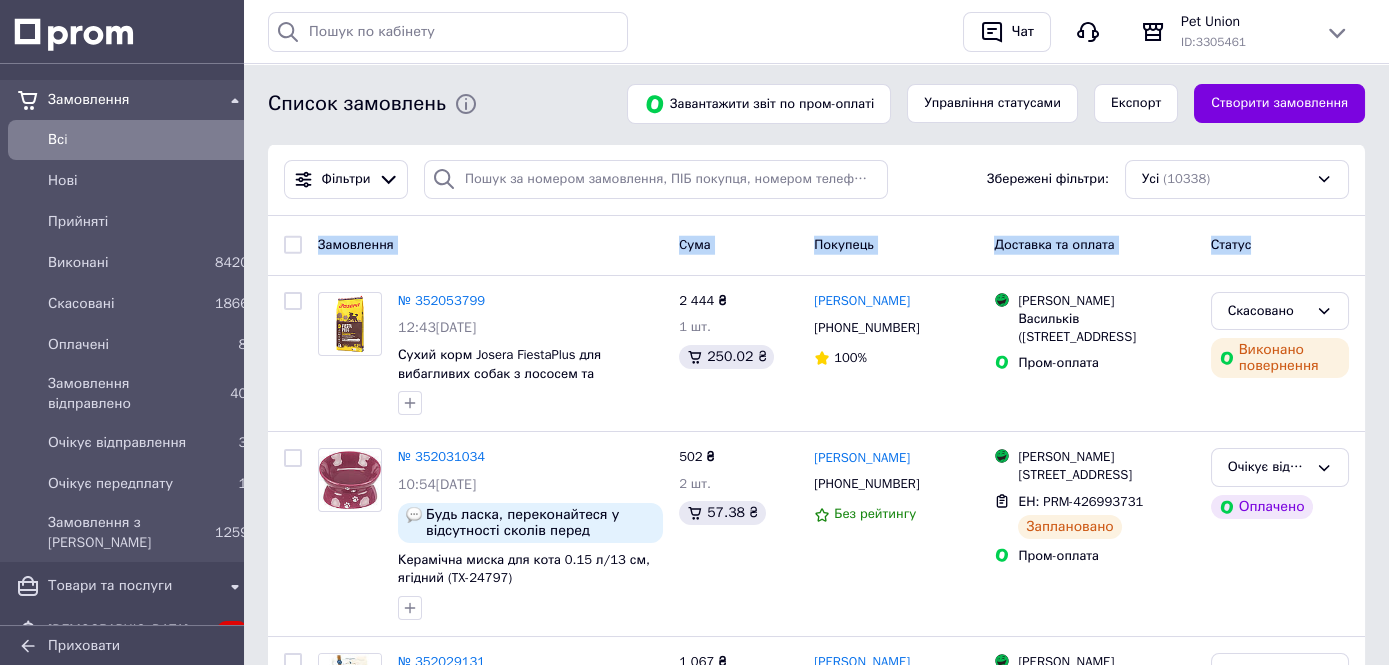 drag, startPoint x: 316, startPoint y: 243, endPoint x: 1407, endPoint y: 238, distance: 1091.0115 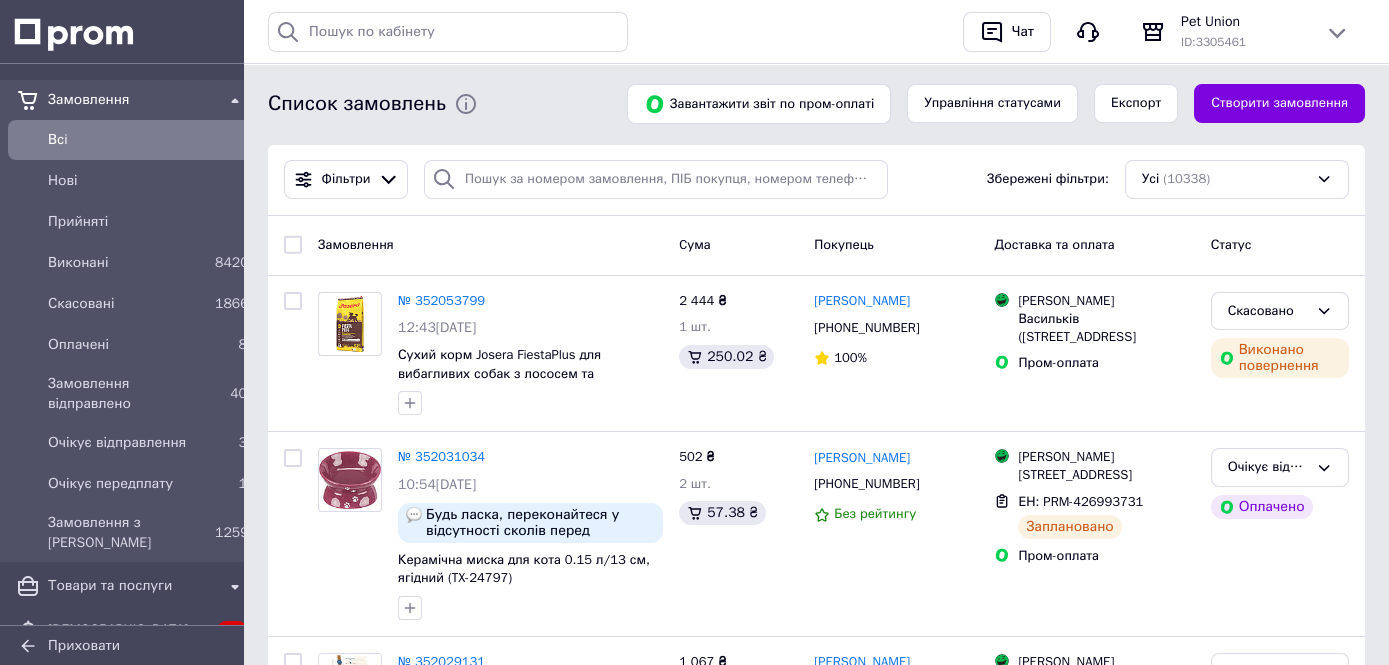 drag, startPoint x: 844, startPoint y: 148, endPoint x: 961, endPoint y: 142, distance: 117.15375 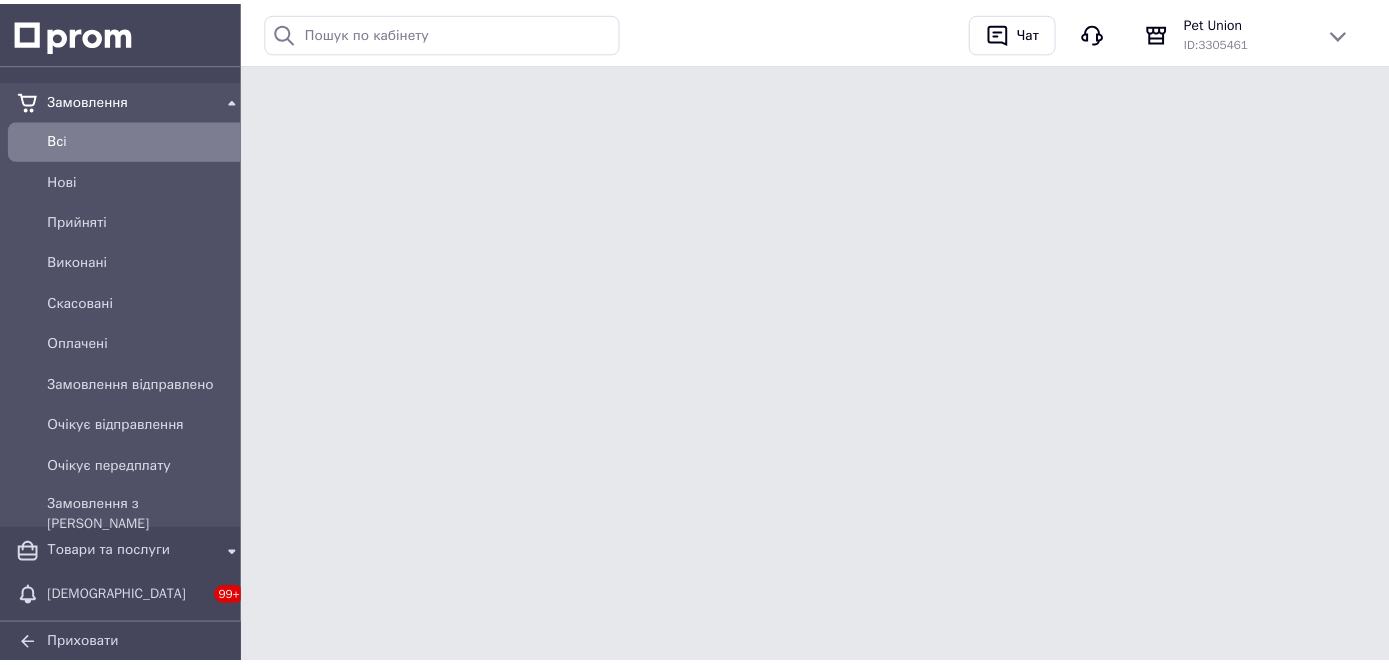 scroll, scrollTop: 0, scrollLeft: 0, axis: both 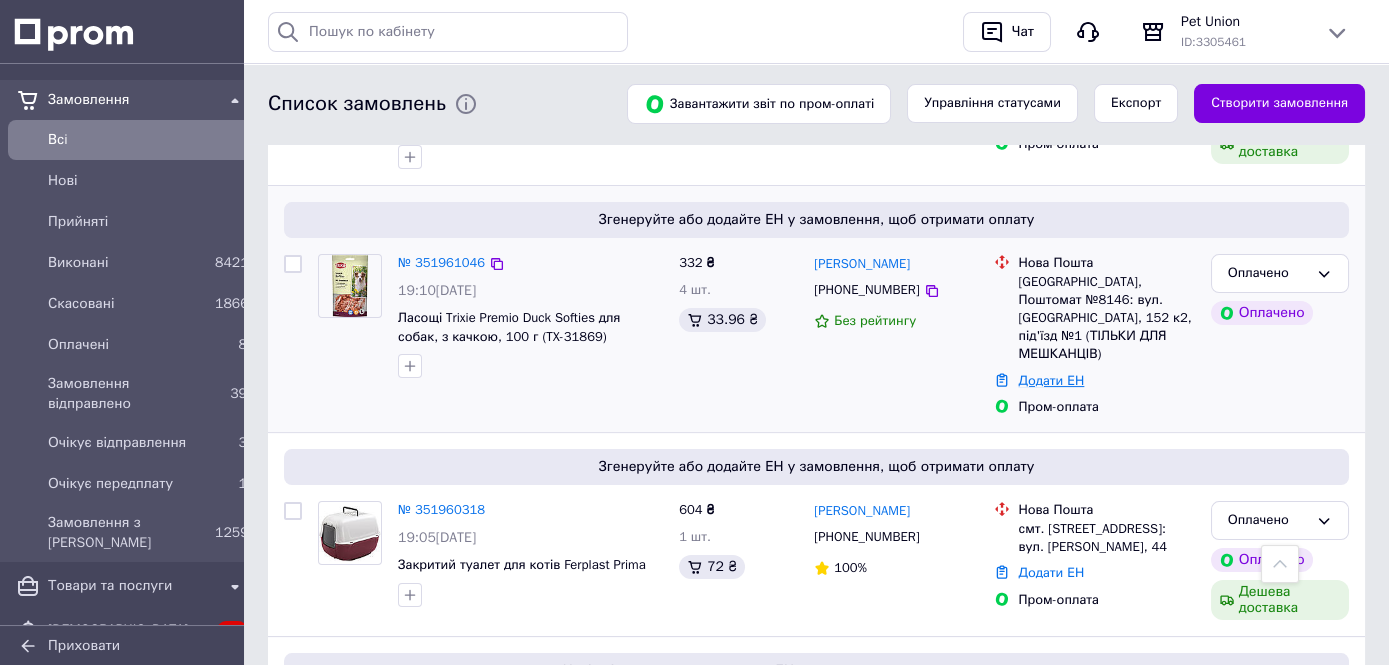 click on "Додати ЕН" at bounding box center (1051, 380) 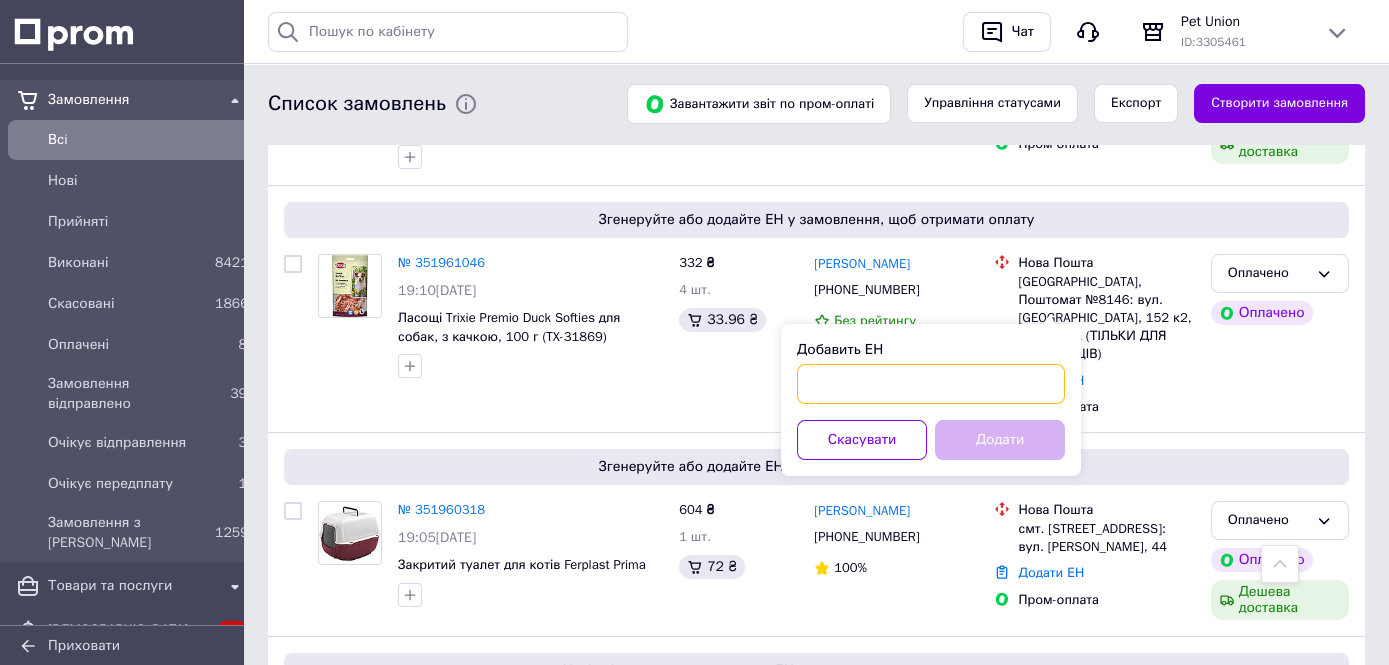 click on "Добавить ЕН" at bounding box center [931, 384] 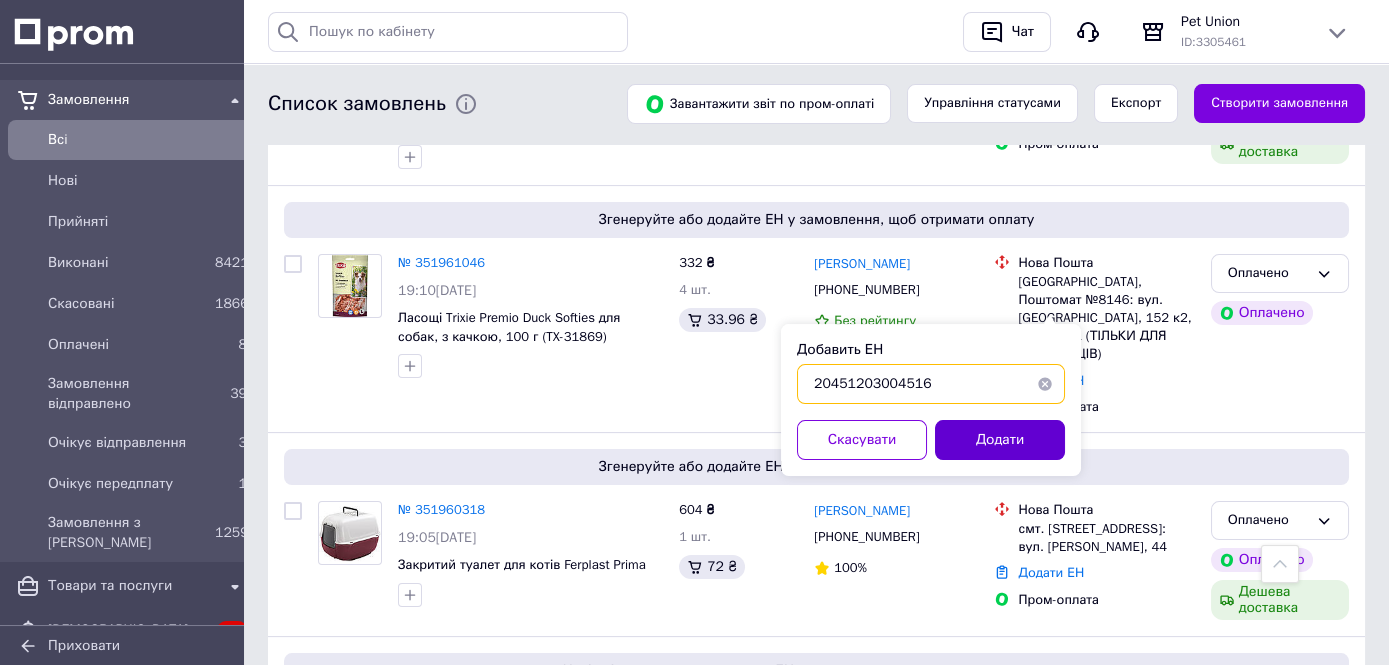 type on "20451203004516" 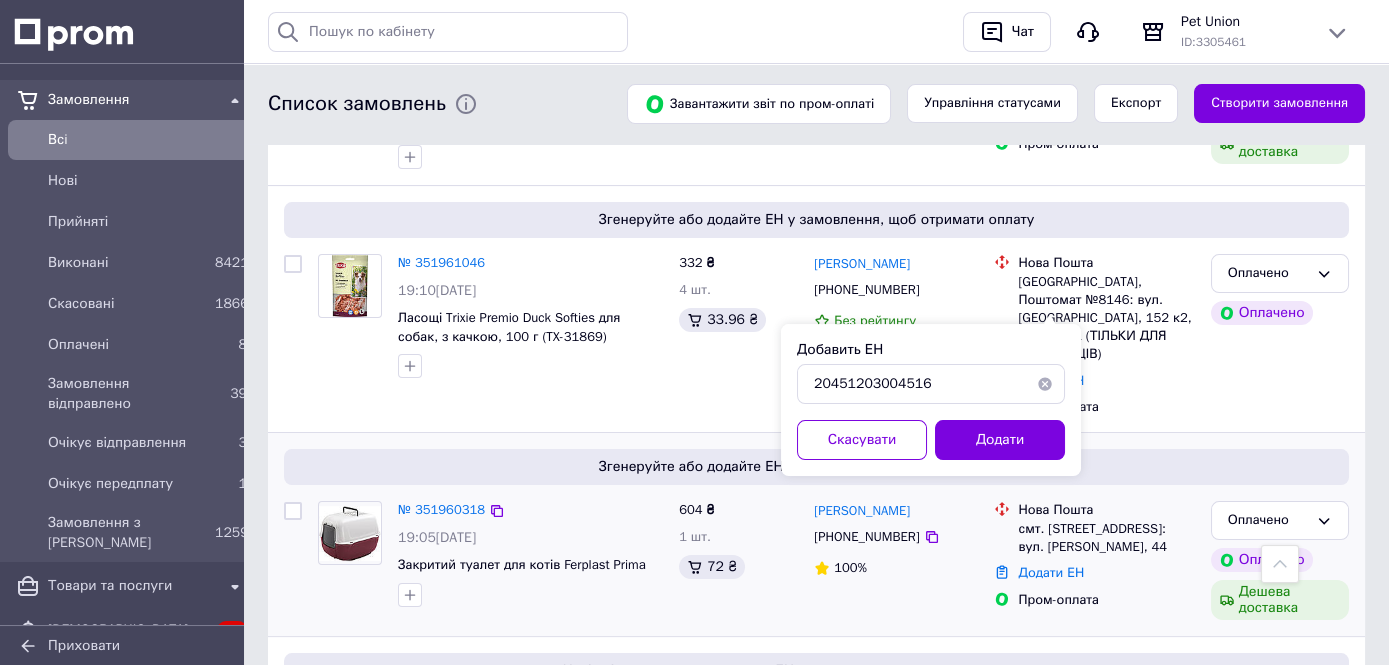 drag, startPoint x: 1022, startPoint y: 435, endPoint x: 1063, endPoint y: 474, distance: 56.586216 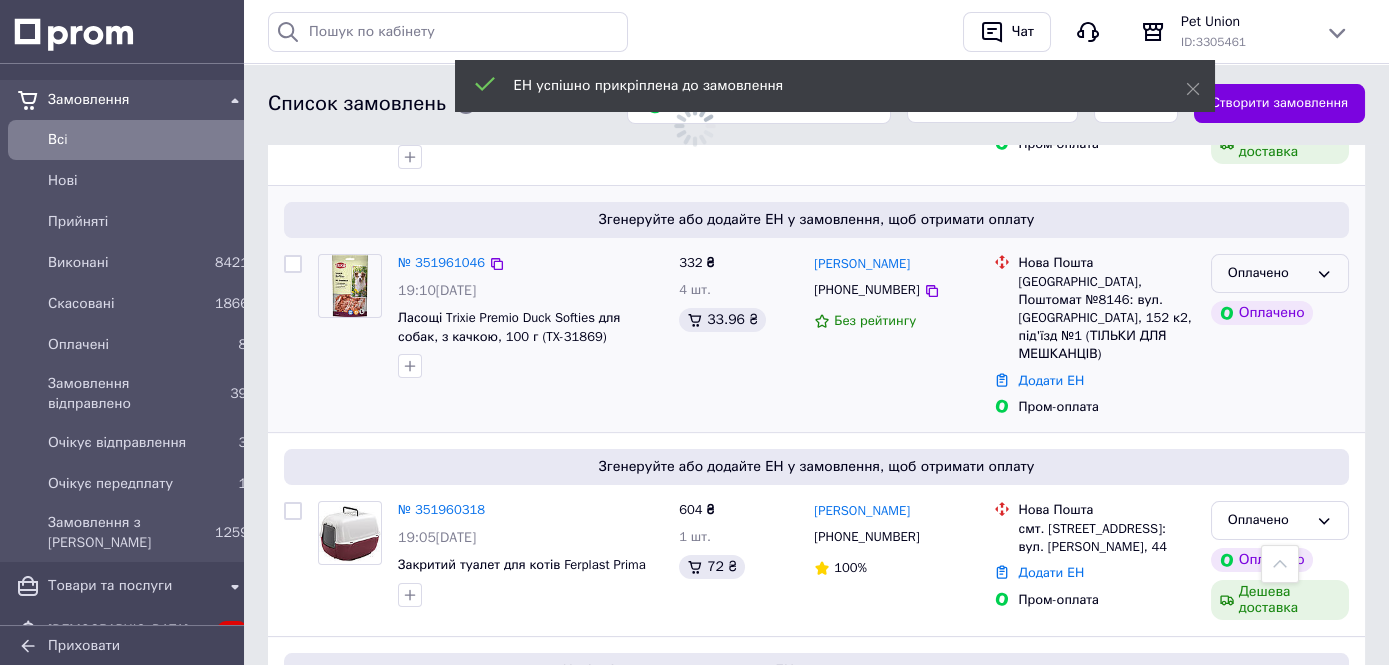 click 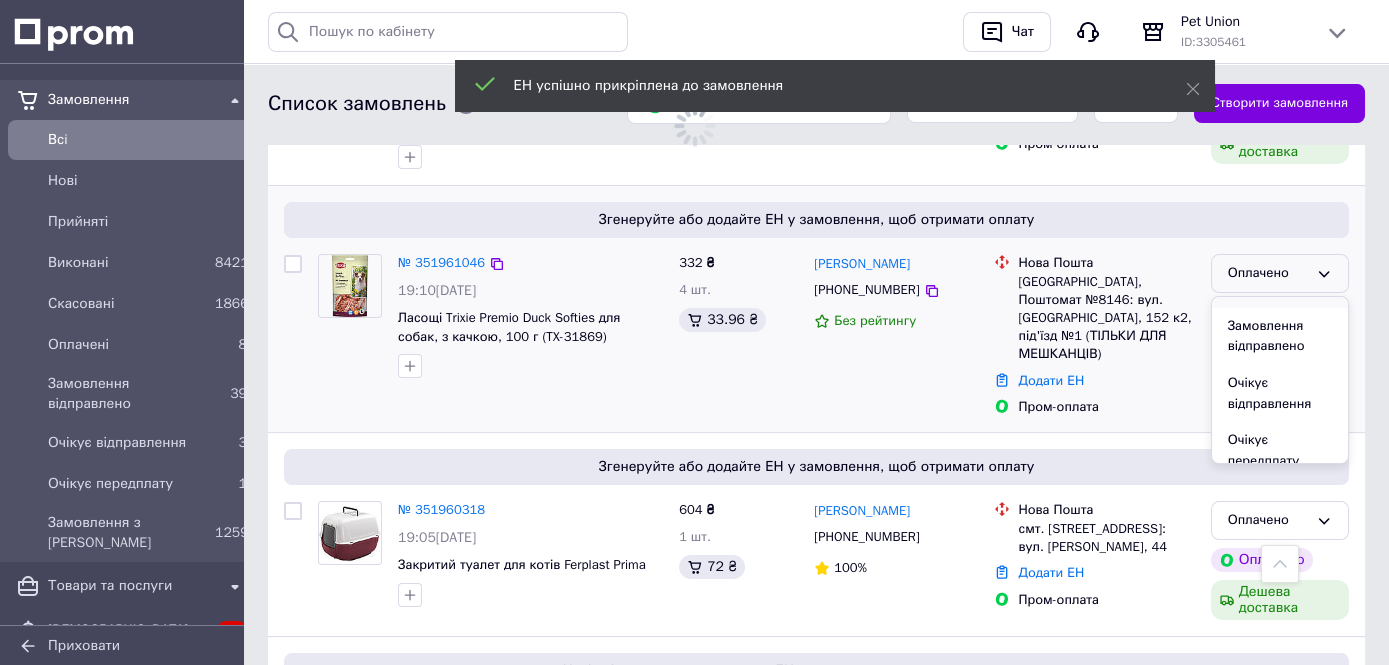 scroll, scrollTop: 116, scrollLeft: 0, axis: vertical 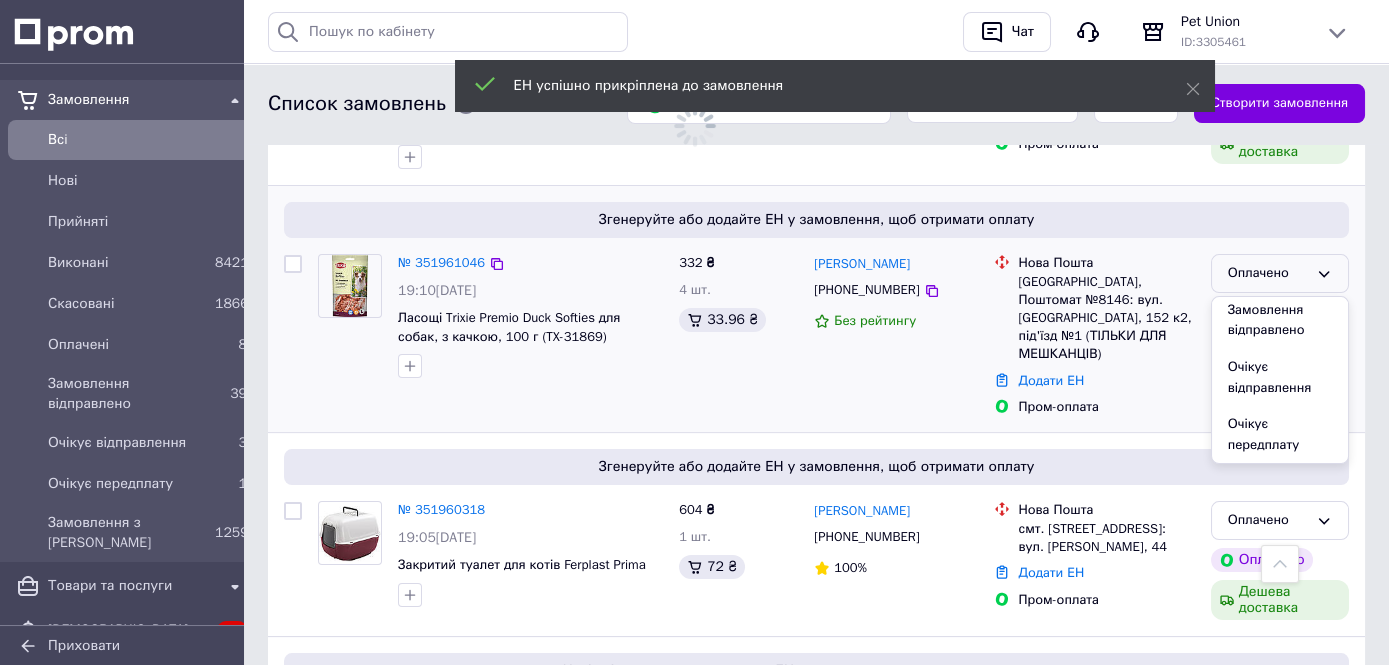 click on "Очікує відправлення" at bounding box center (1280, 377) 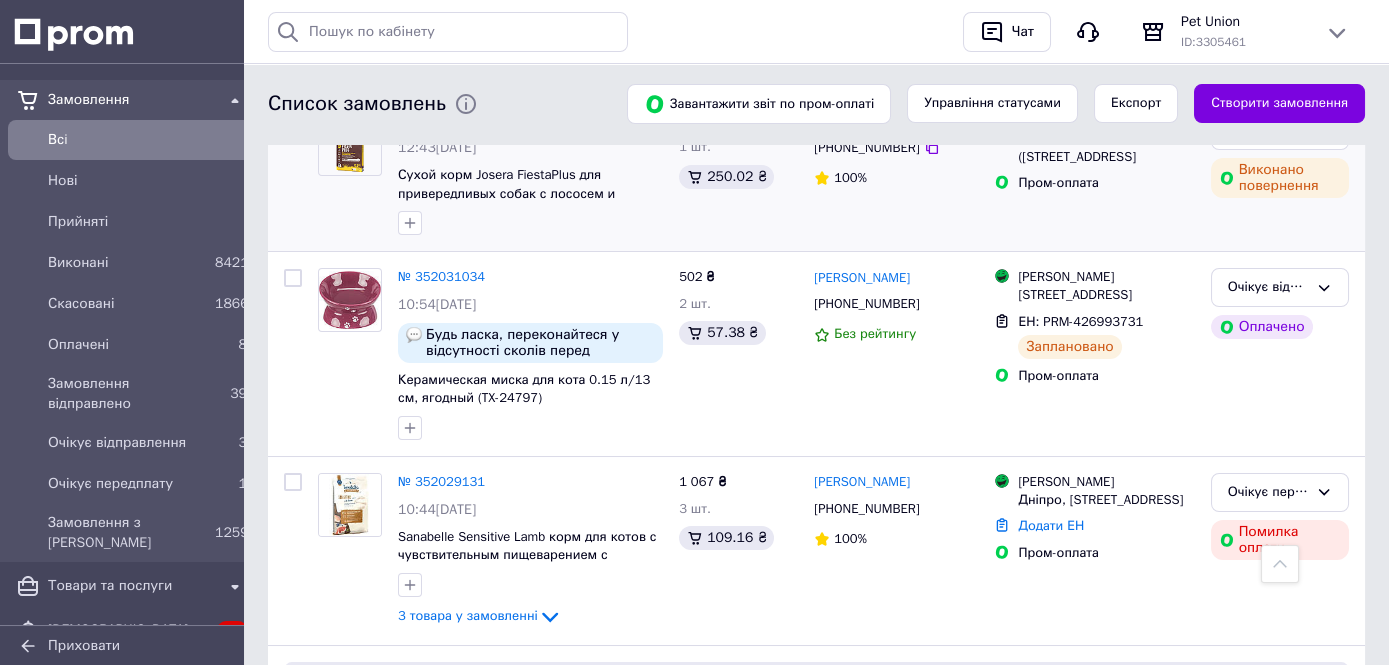 scroll, scrollTop: 88, scrollLeft: 0, axis: vertical 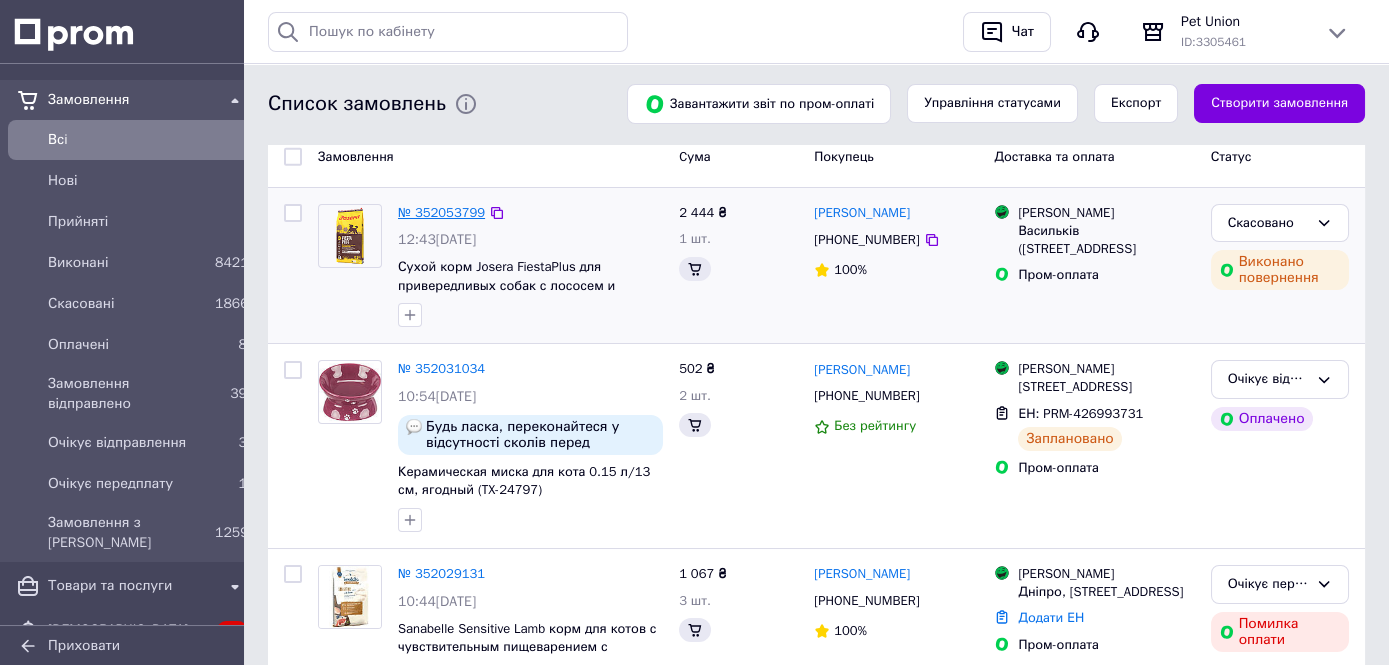 click on "№ 352053799" at bounding box center [441, 212] 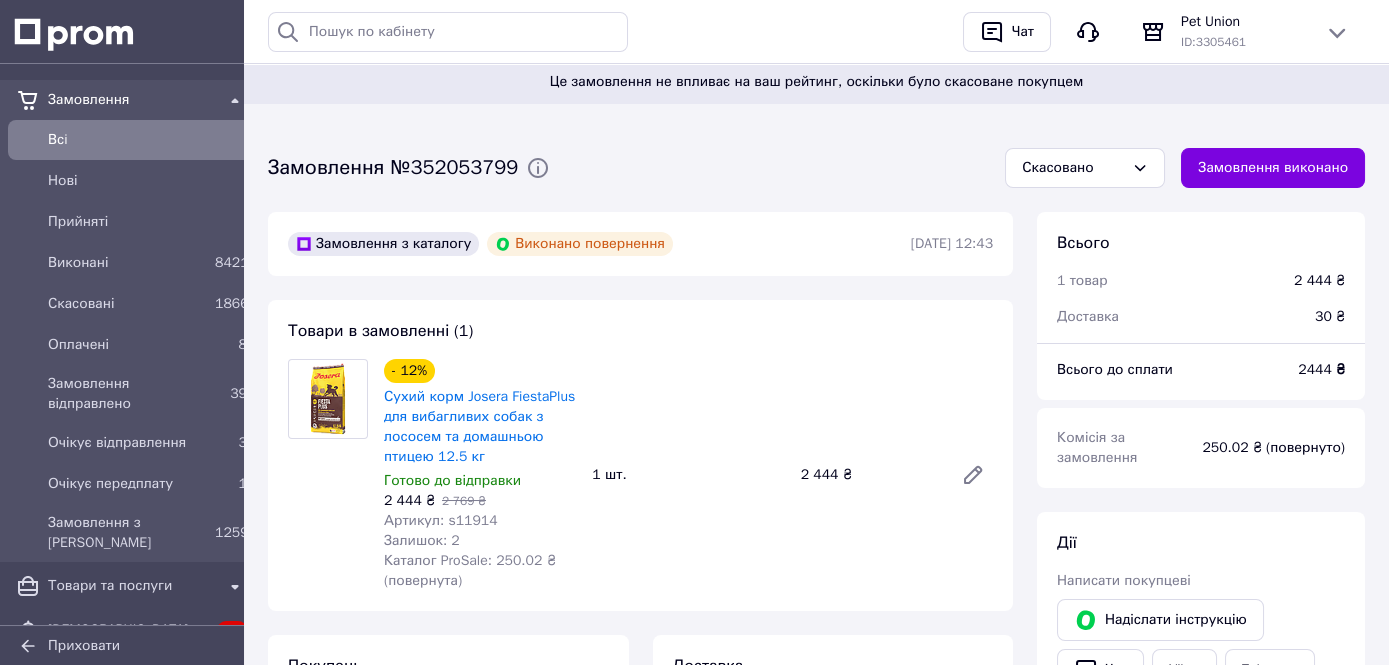 scroll, scrollTop: 422, scrollLeft: 0, axis: vertical 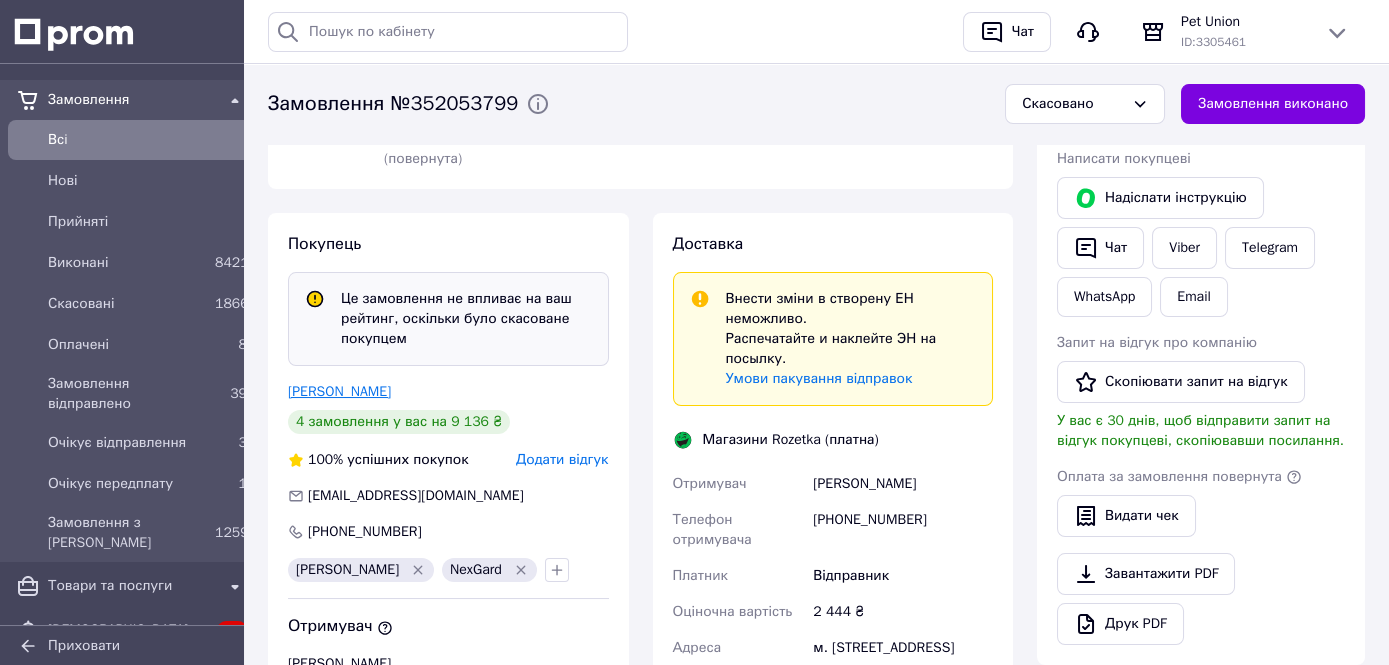 click on "Блакита Тетяна" at bounding box center (339, 391) 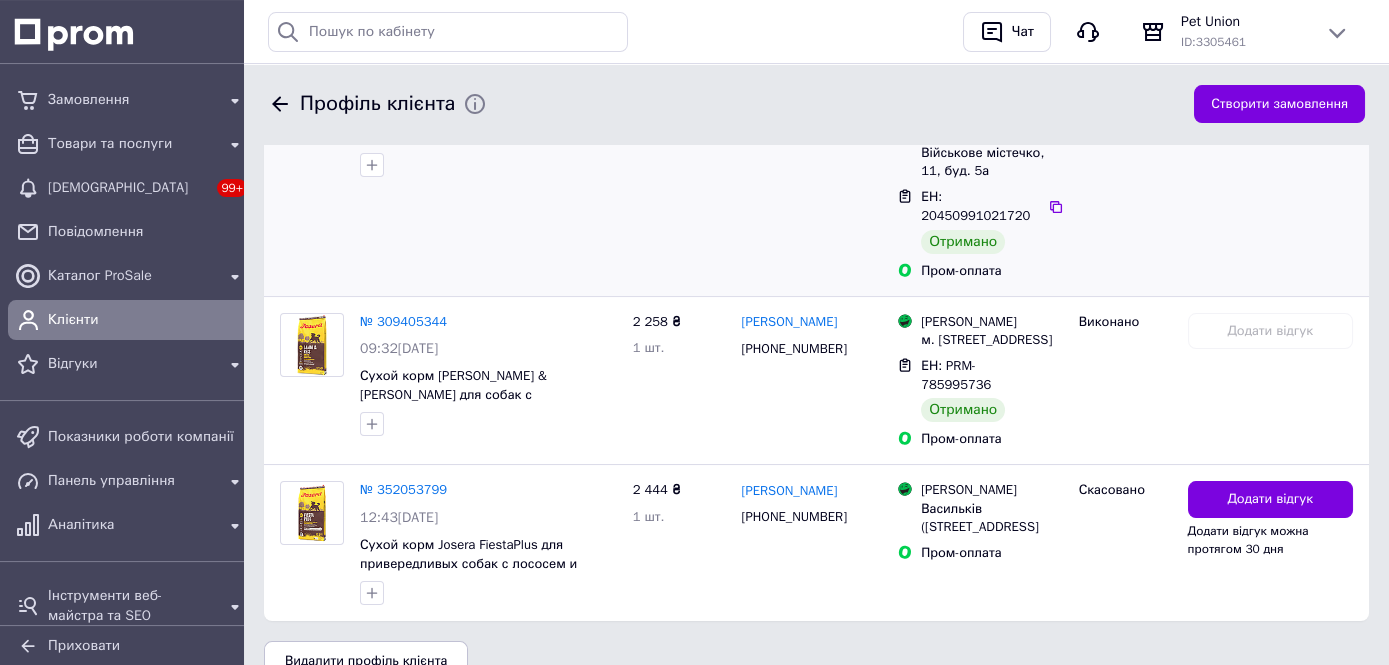 scroll, scrollTop: 921, scrollLeft: 0, axis: vertical 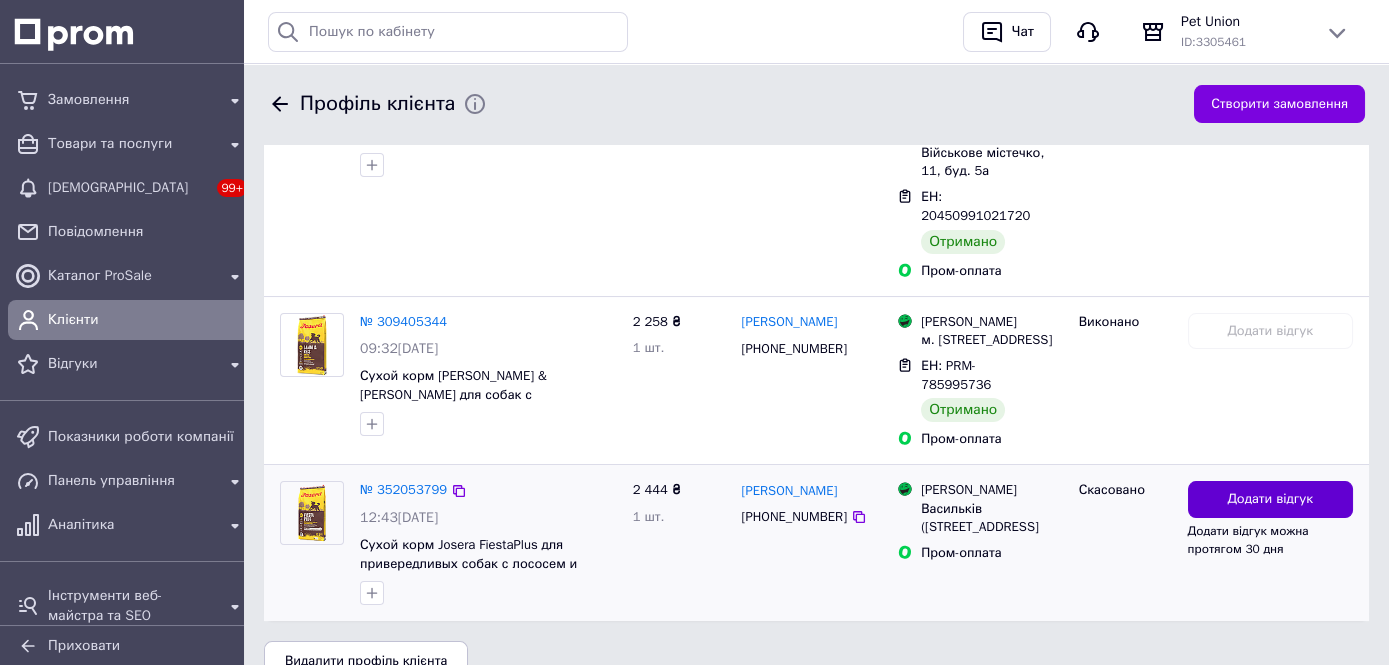click on "Додати відгук" at bounding box center [1270, 499] 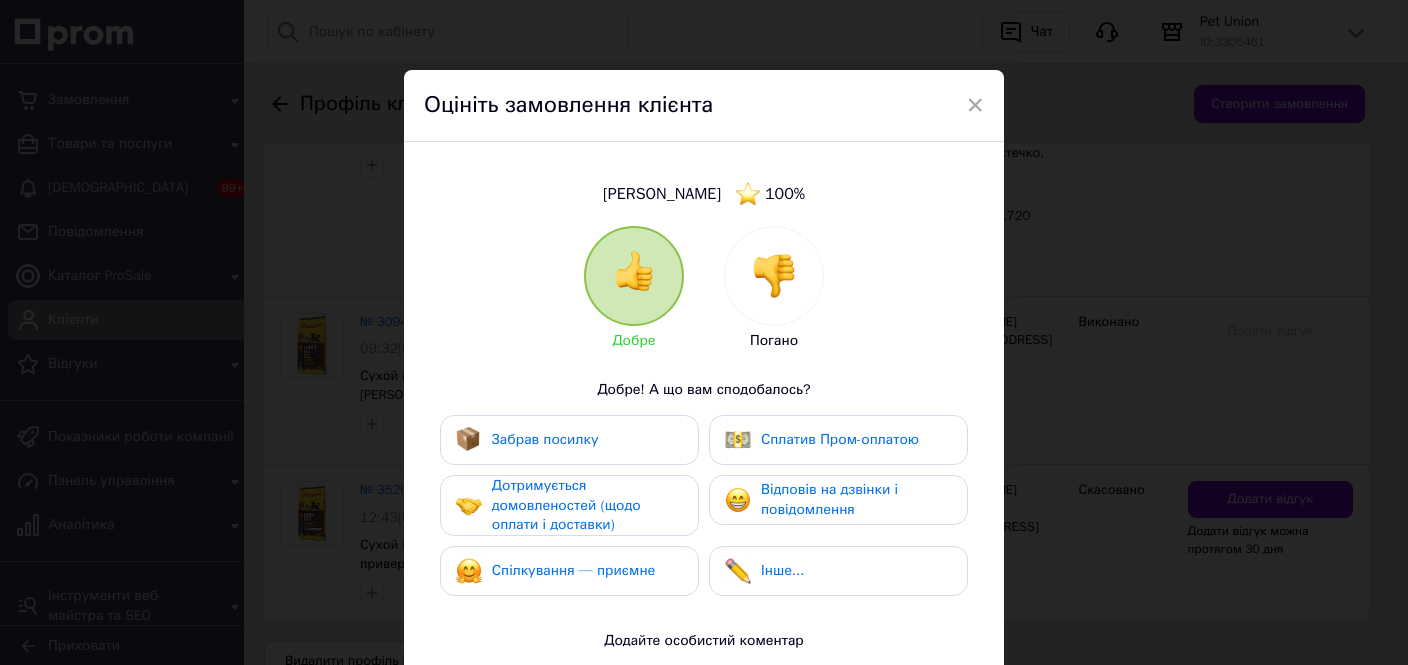 click at bounding box center (774, 276) 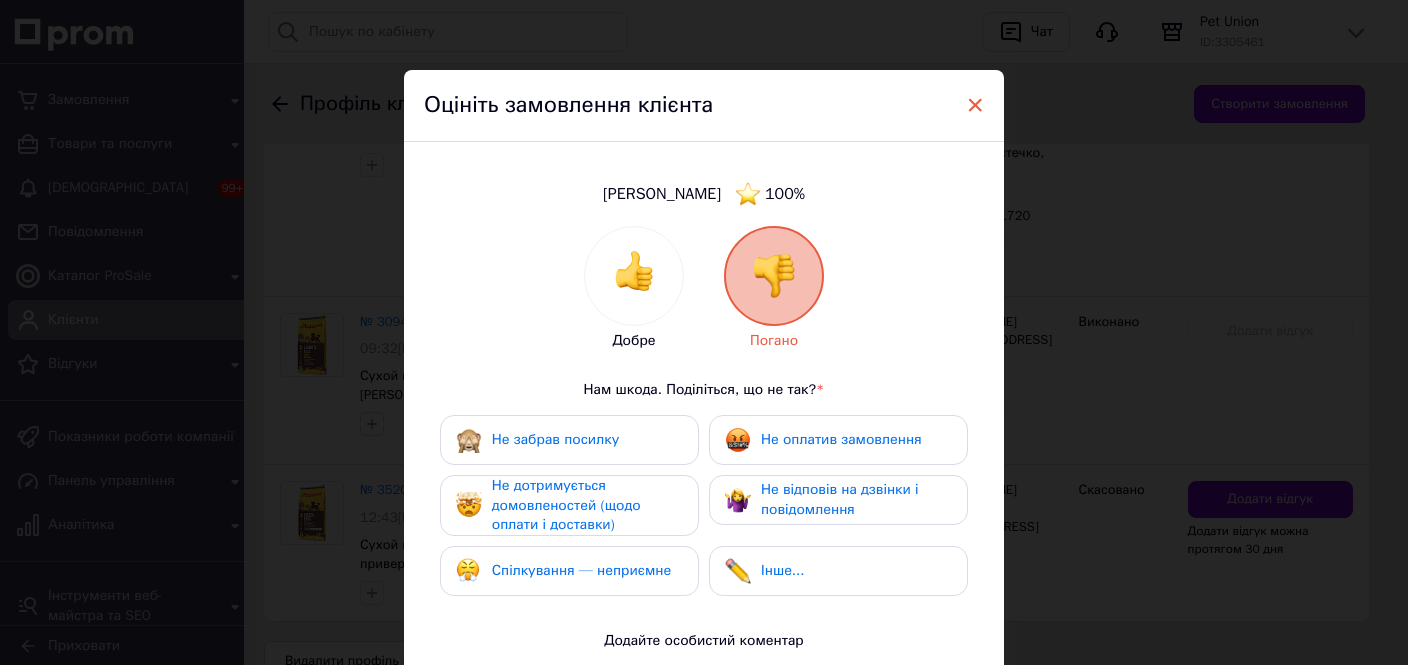 click on "×" at bounding box center [975, 105] 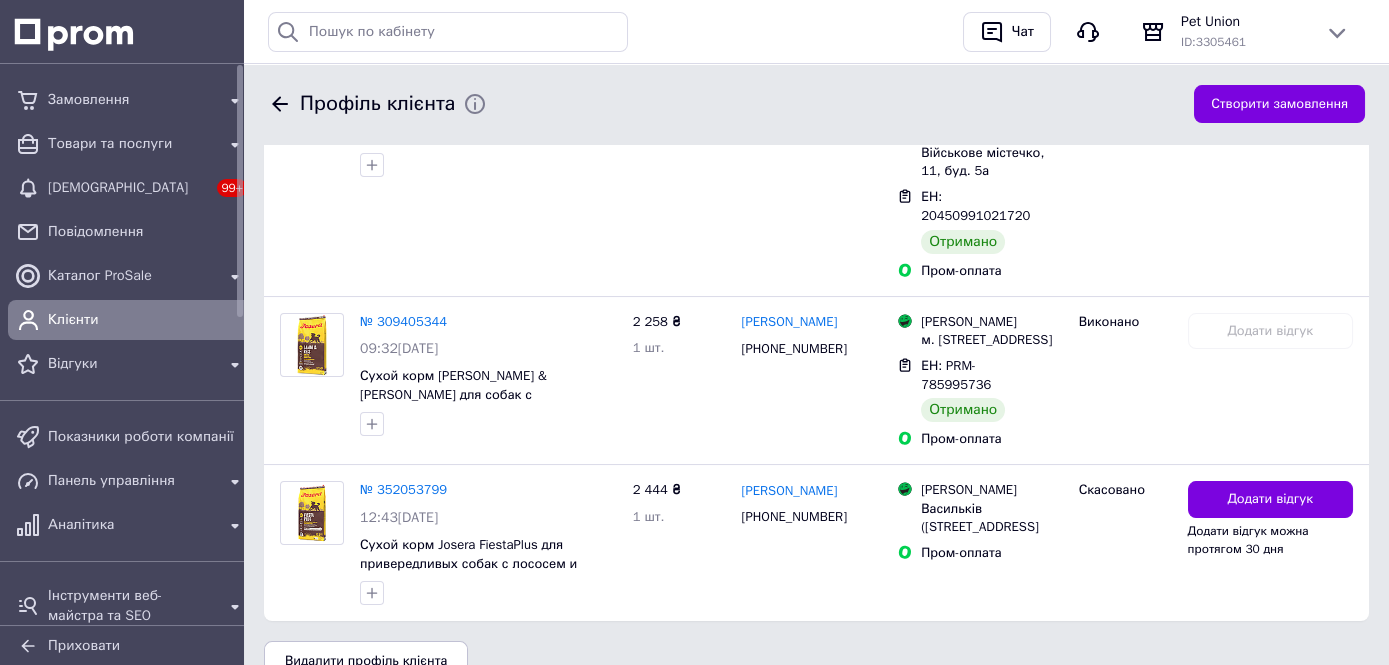click 